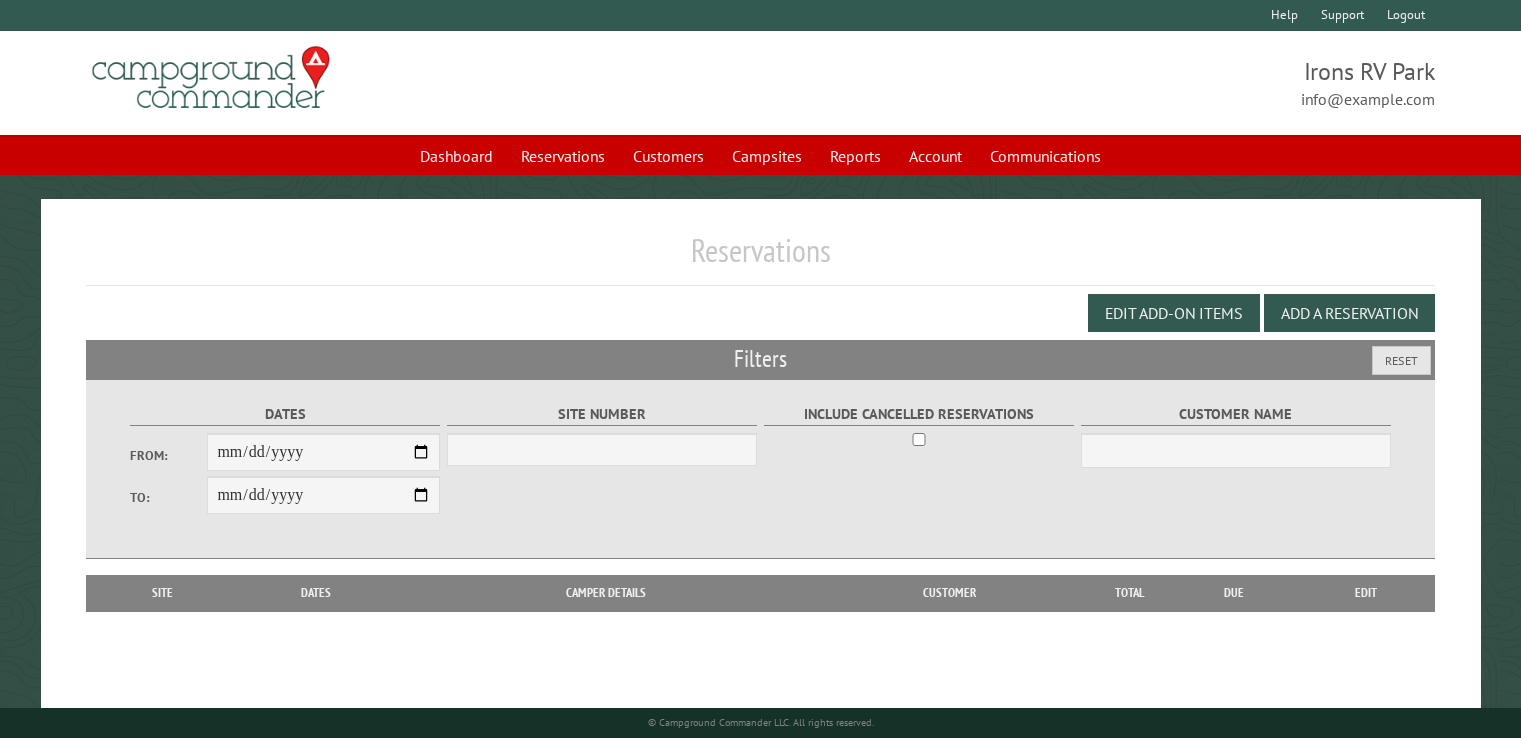 select on "***" 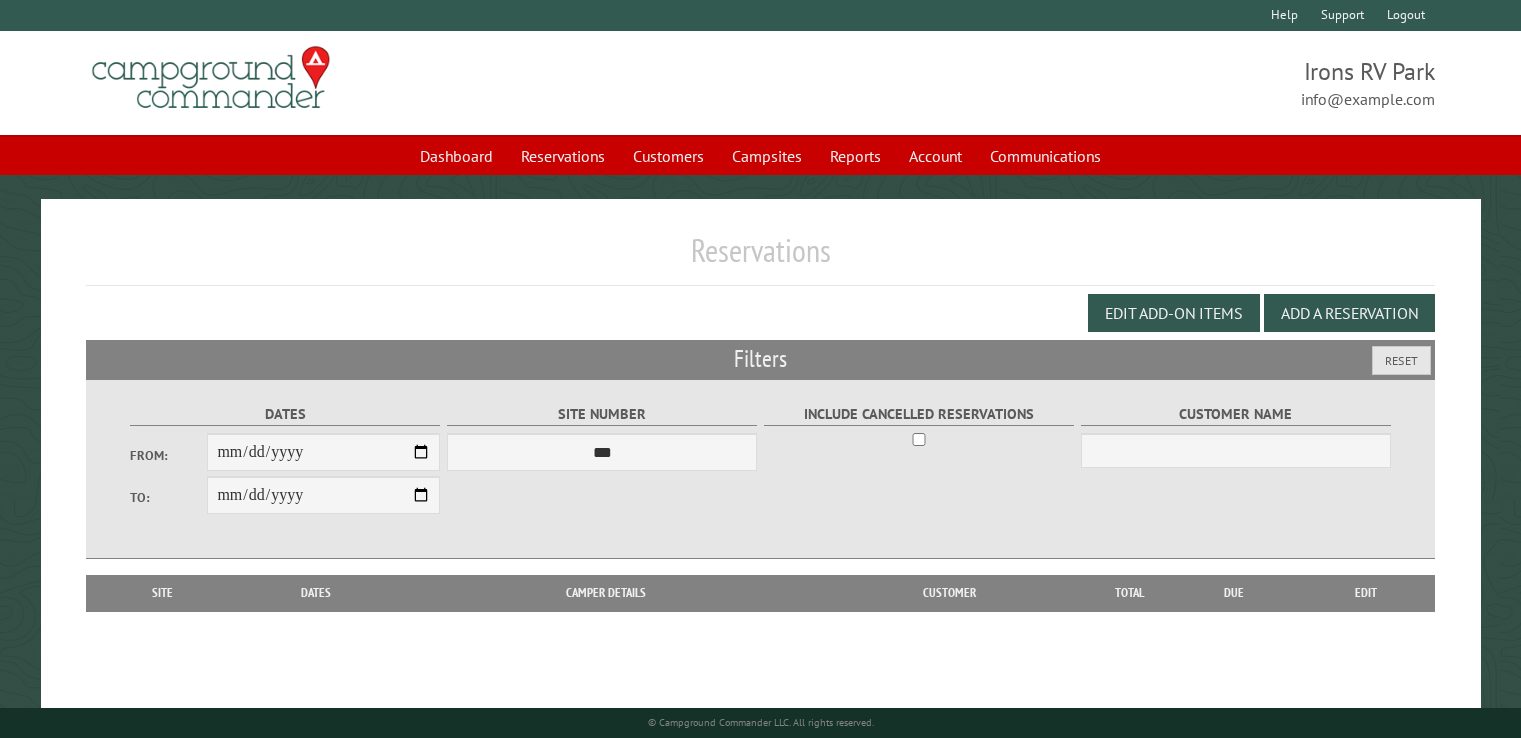 scroll, scrollTop: 0, scrollLeft: 0, axis: both 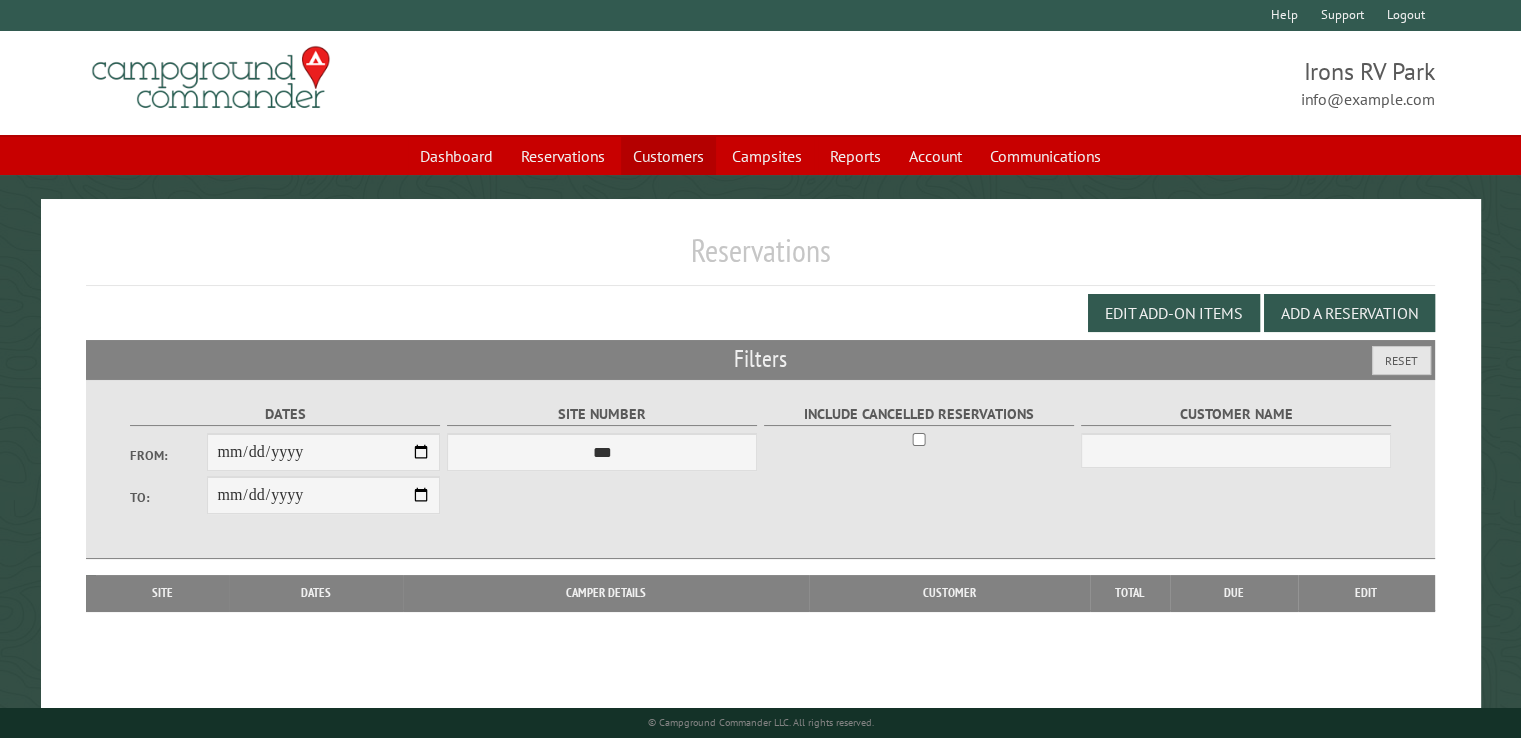 click on "Customers" at bounding box center [668, 156] 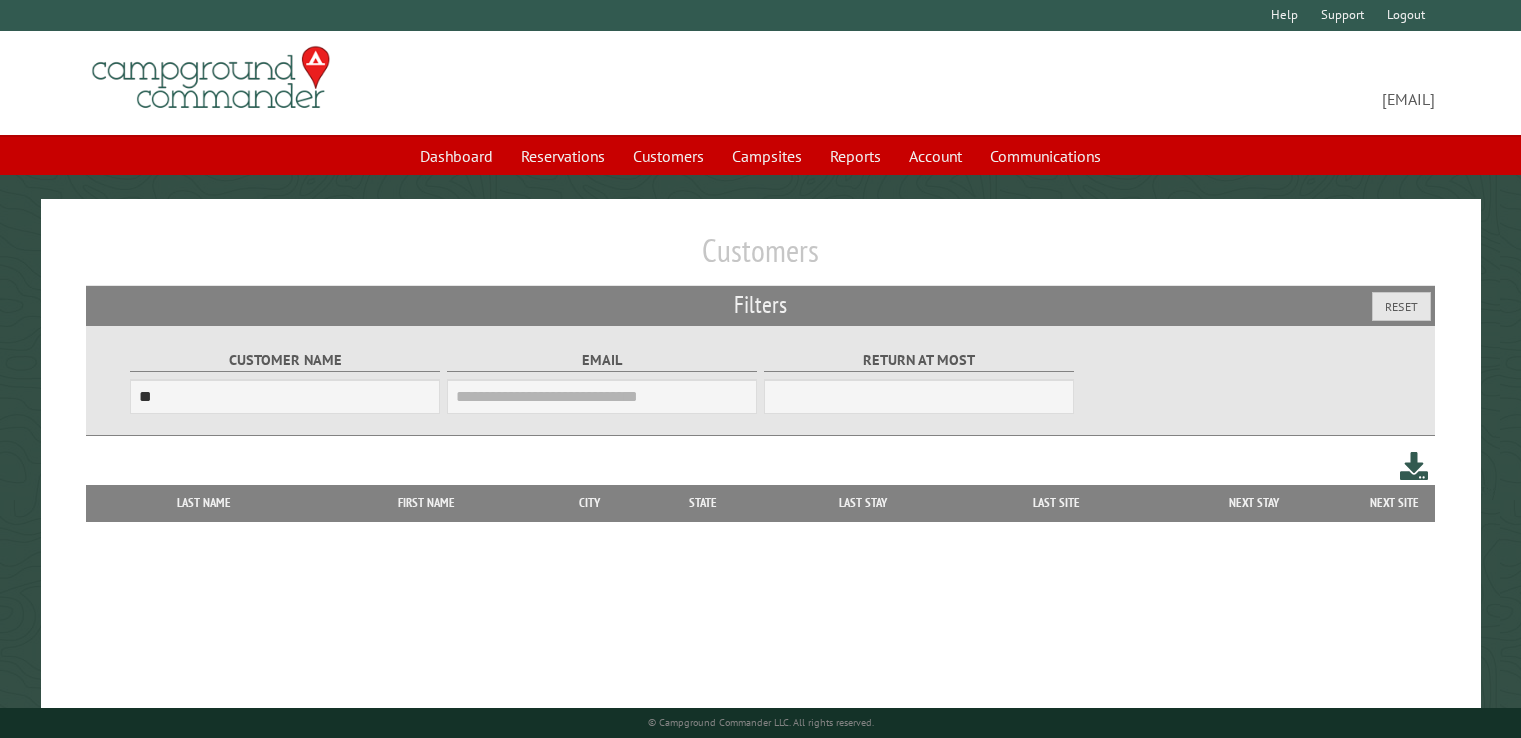 scroll, scrollTop: 0, scrollLeft: 0, axis: both 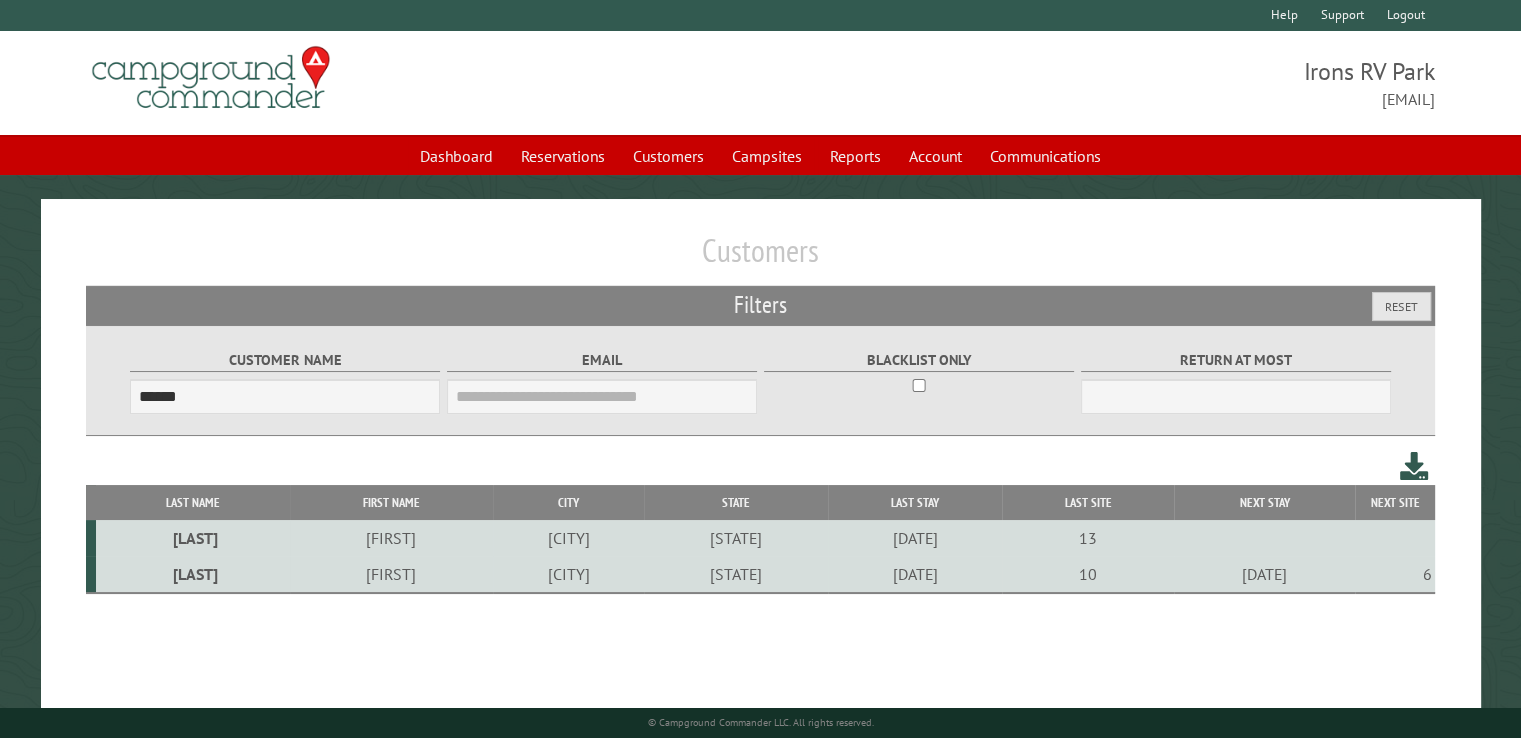 type on "******" 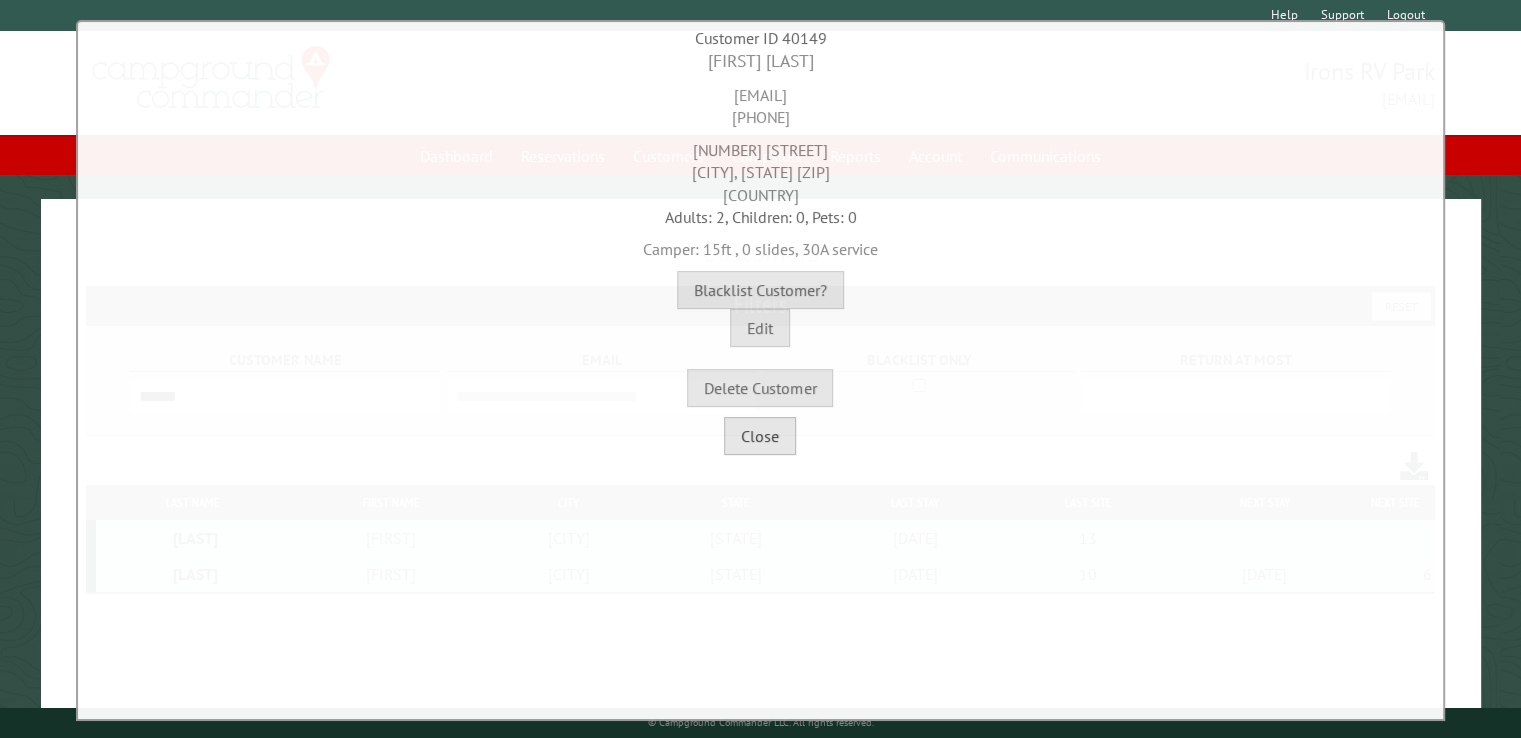 drag, startPoint x: 757, startPoint y: 441, endPoint x: 743, endPoint y: 437, distance: 14.56022 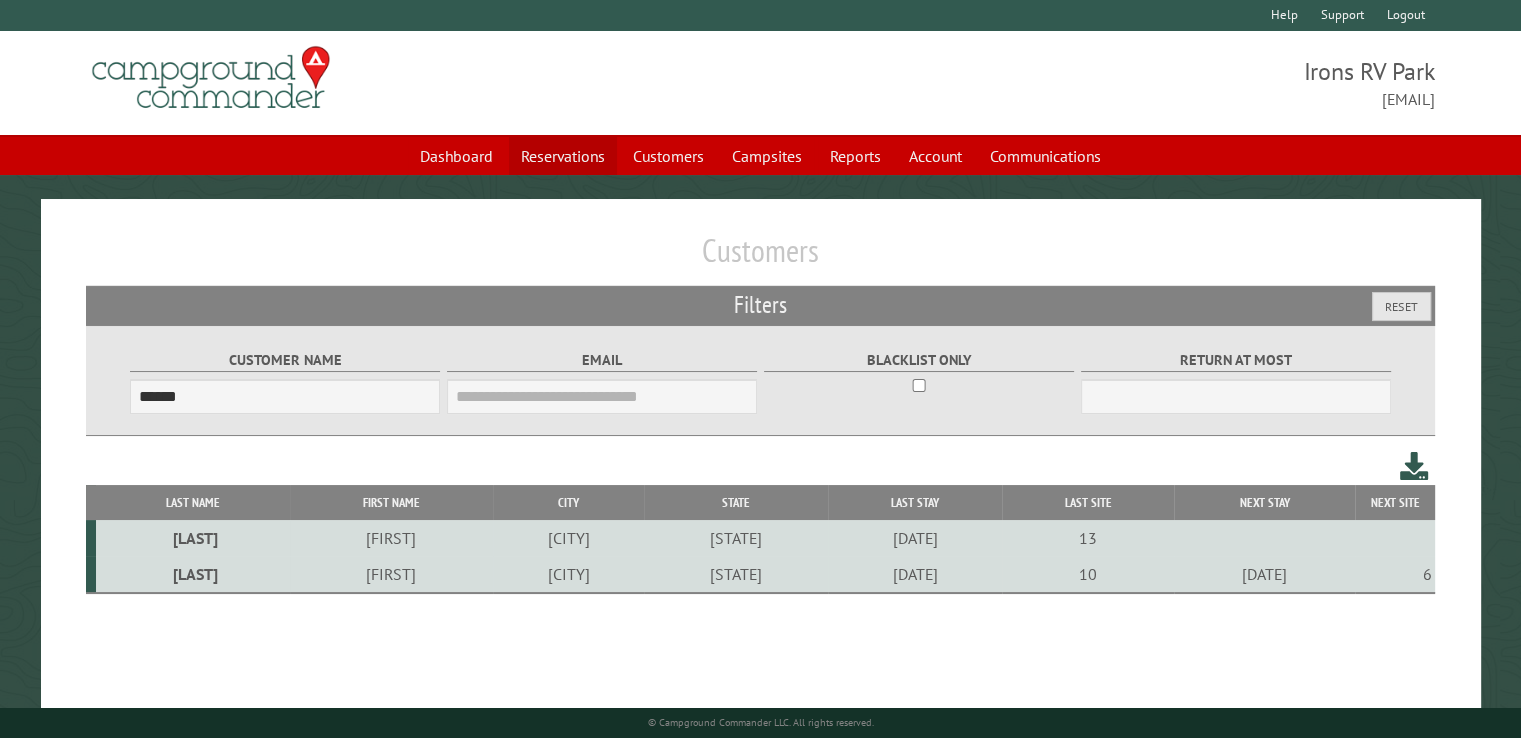 click on "Reservations" at bounding box center [563, 156] 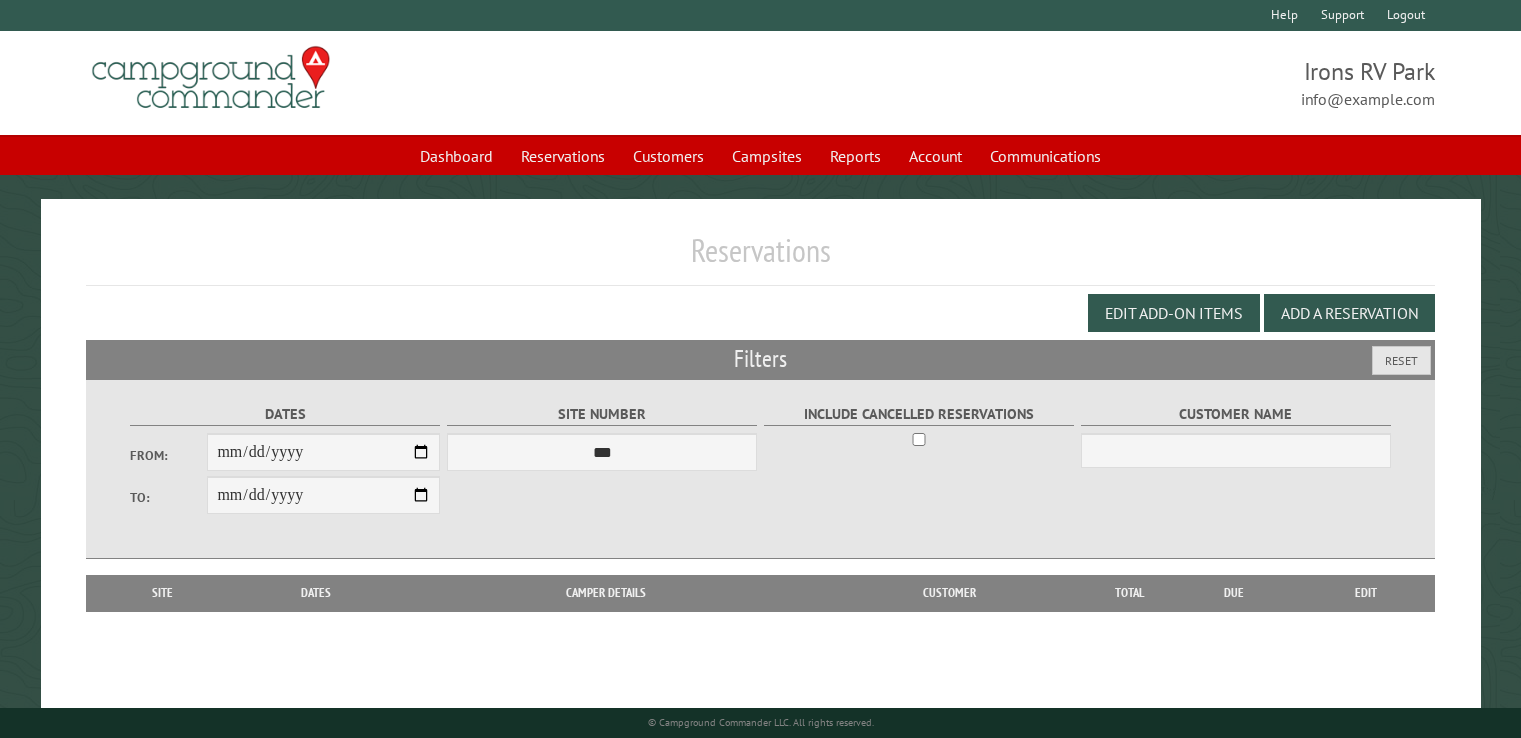 scroll, scrollTop: 0, scrollLeft: 0, axis: both 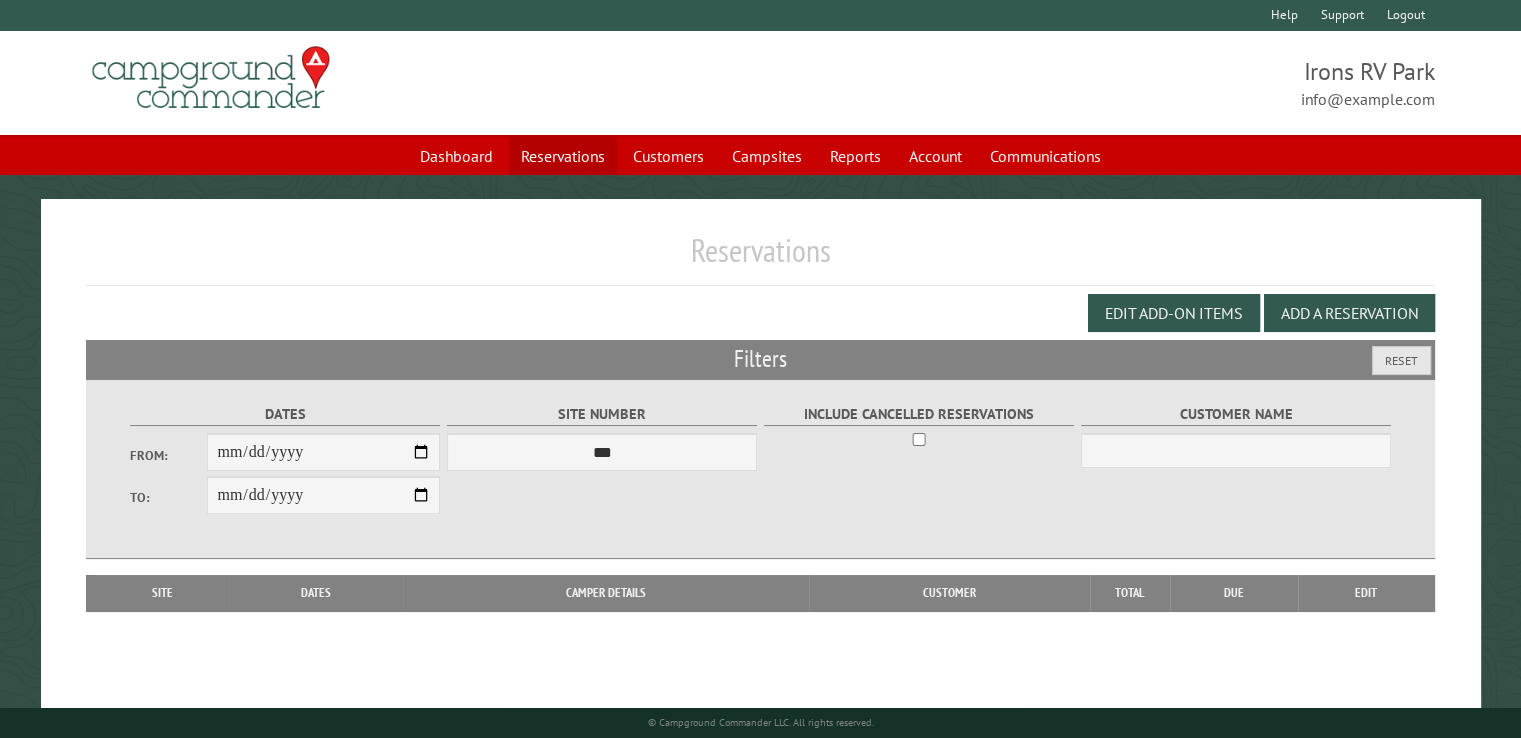 click on "Reservations" at bounding box center (563, 156) 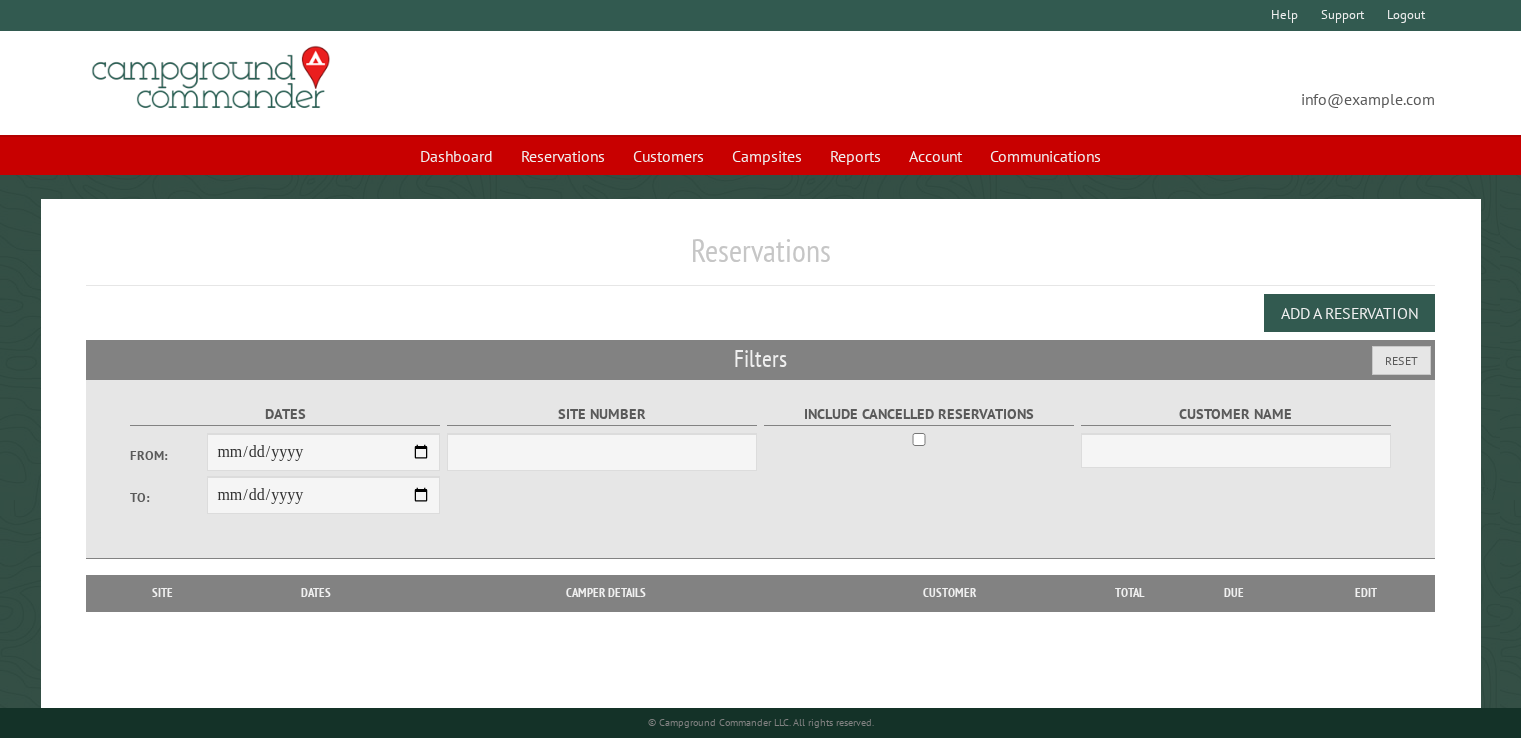 scroll, scrollTop: 0, scrollLeft: 0, axis: both 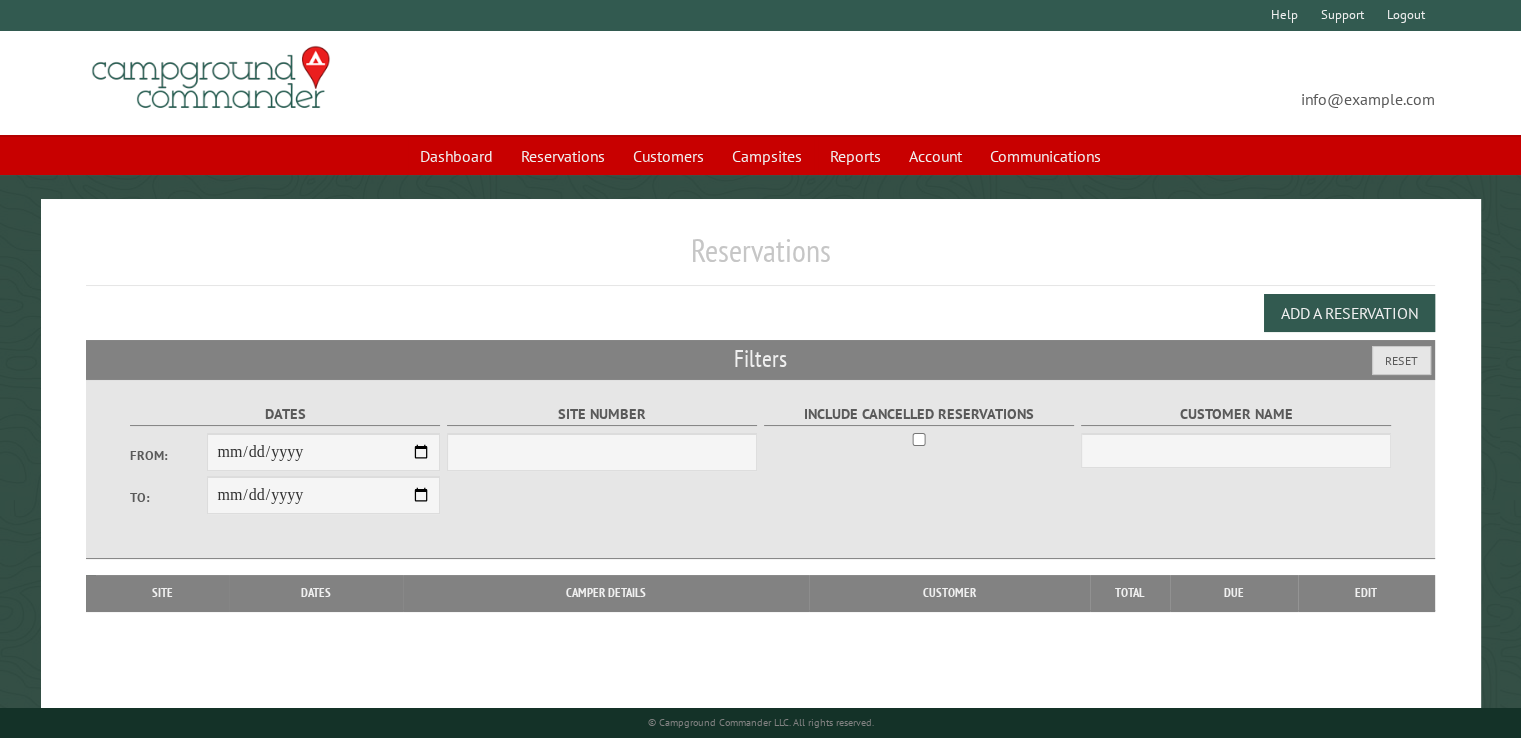 select on "***" 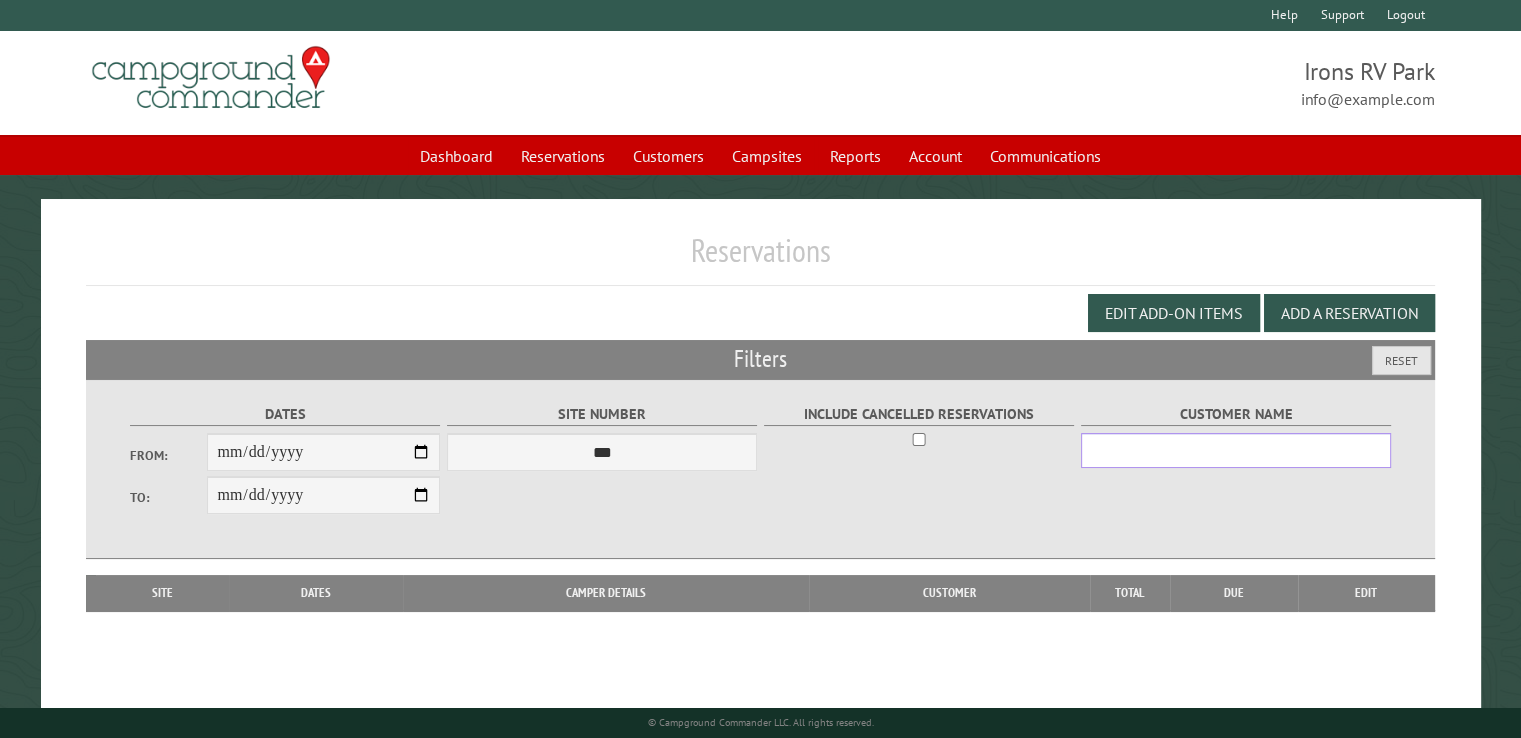 click on "Customer Name" at bounding box center [1236, 450] 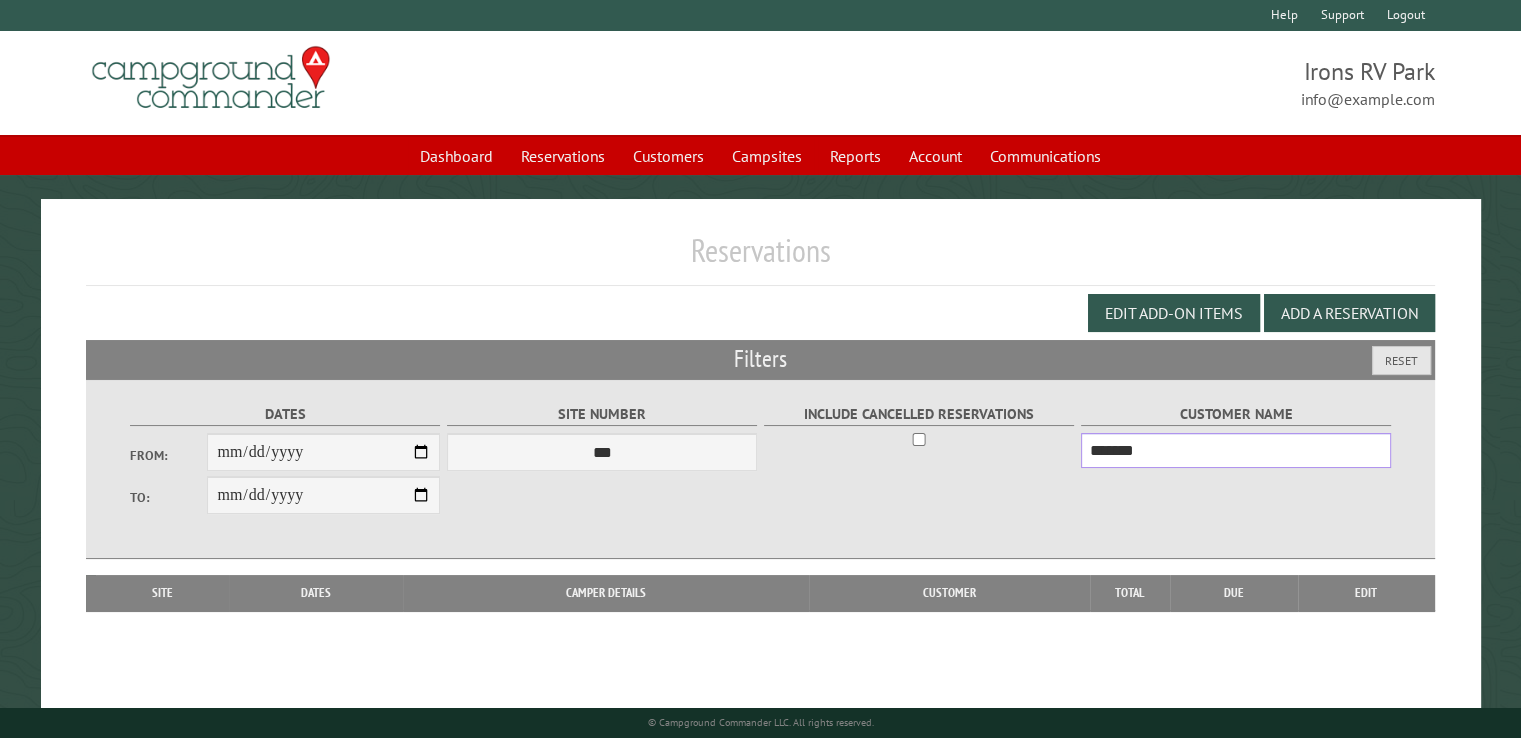 type on "*******" 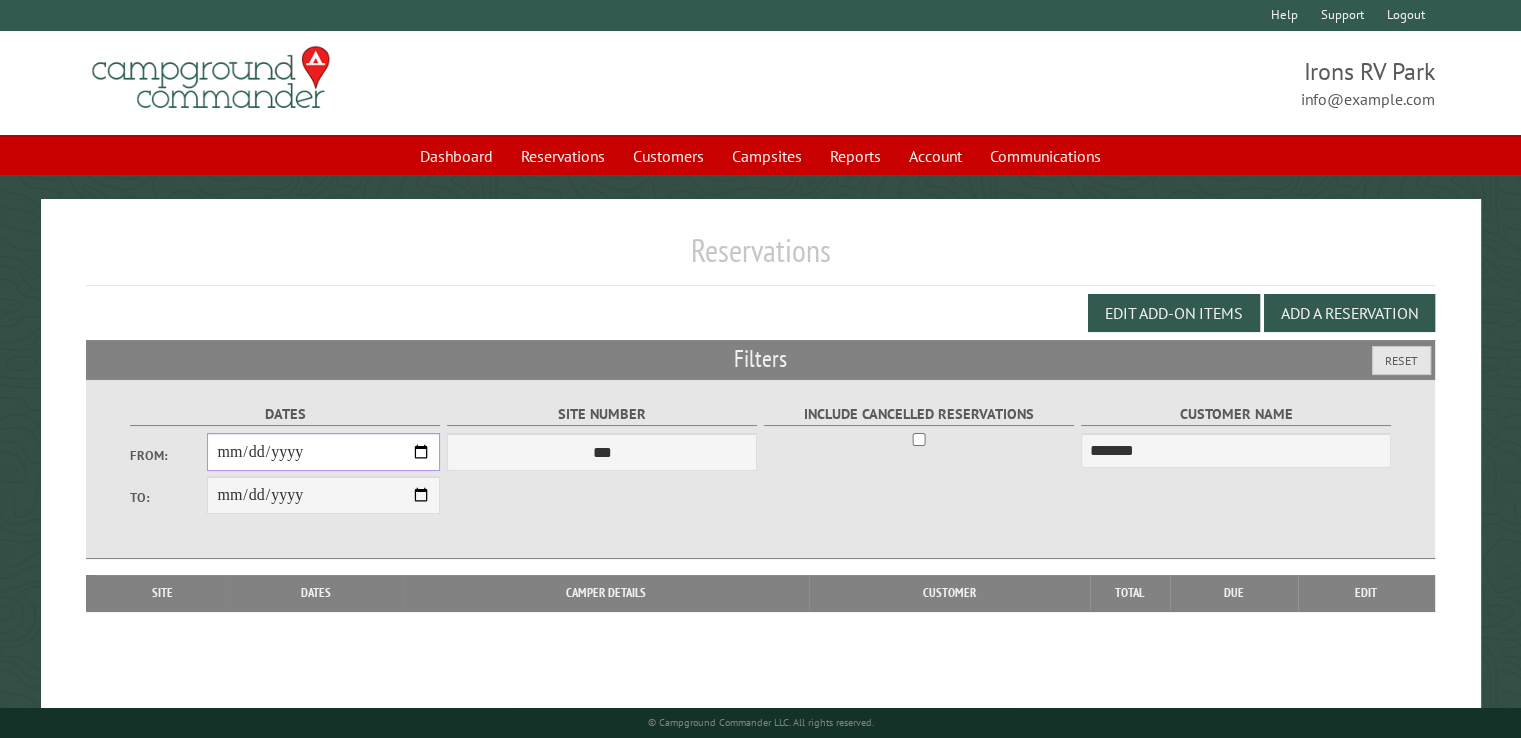 click on "From:" at bounding box center [323, 452] 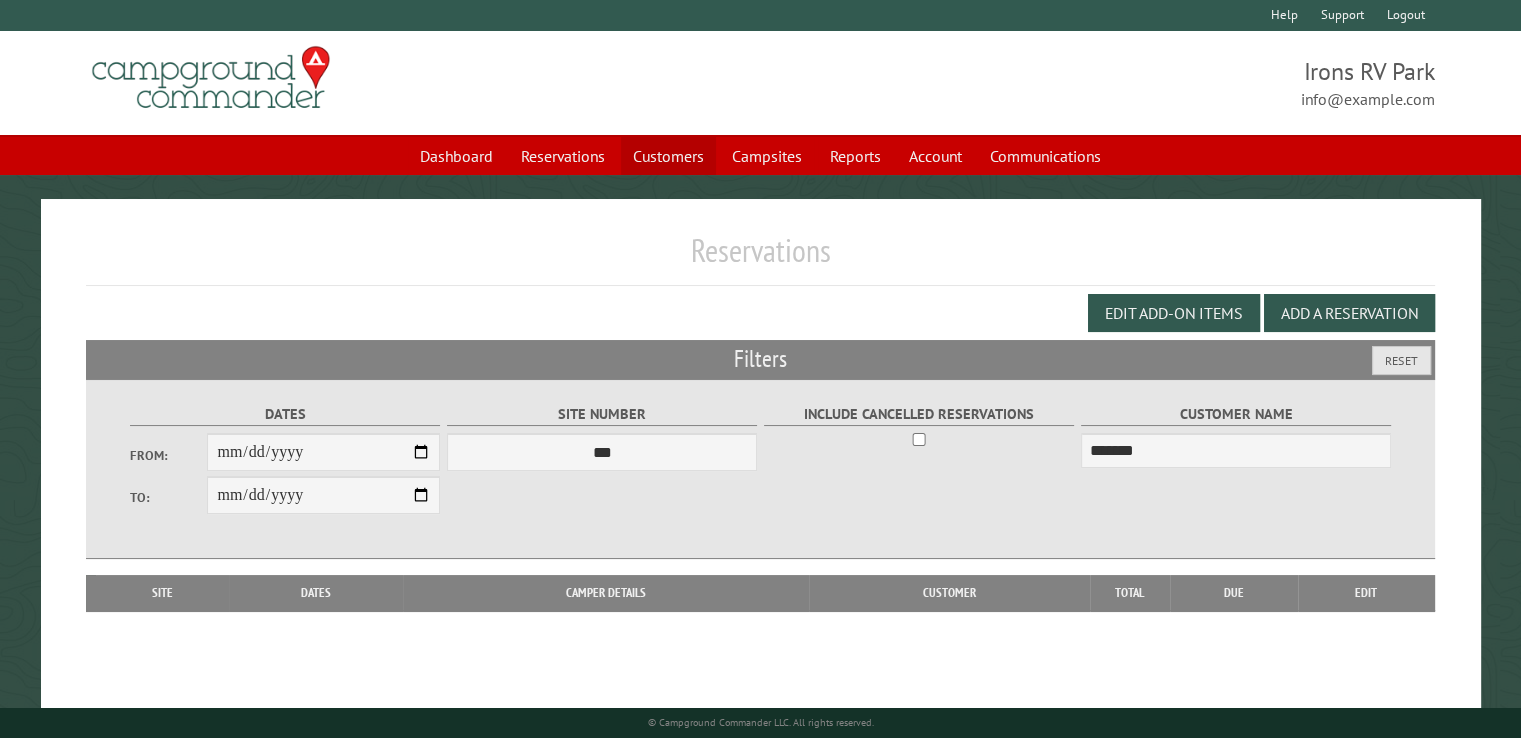 click on "Customers" at bounding box center (668, 156) 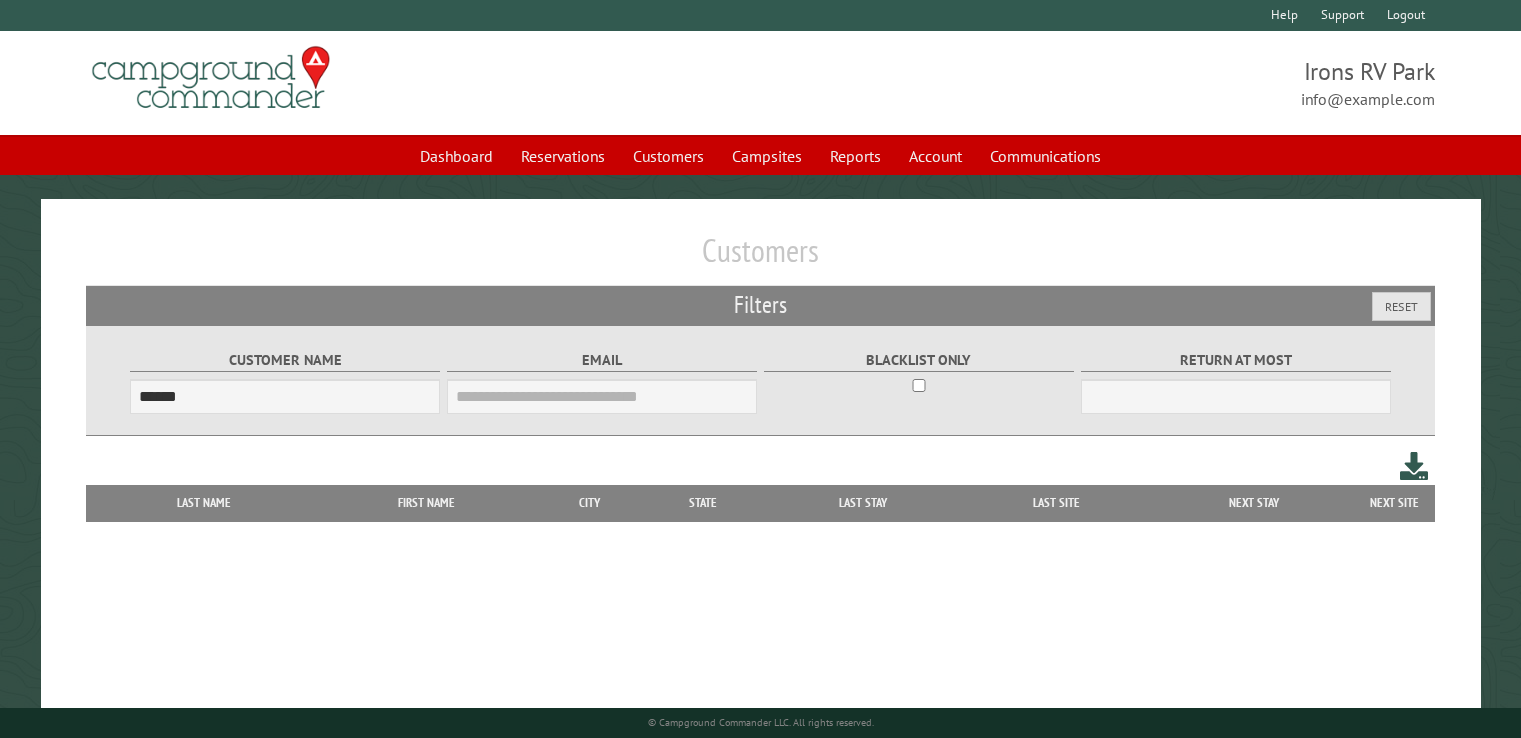 scroll, scrollTop: 0, scrollLeft: 0, axis: both 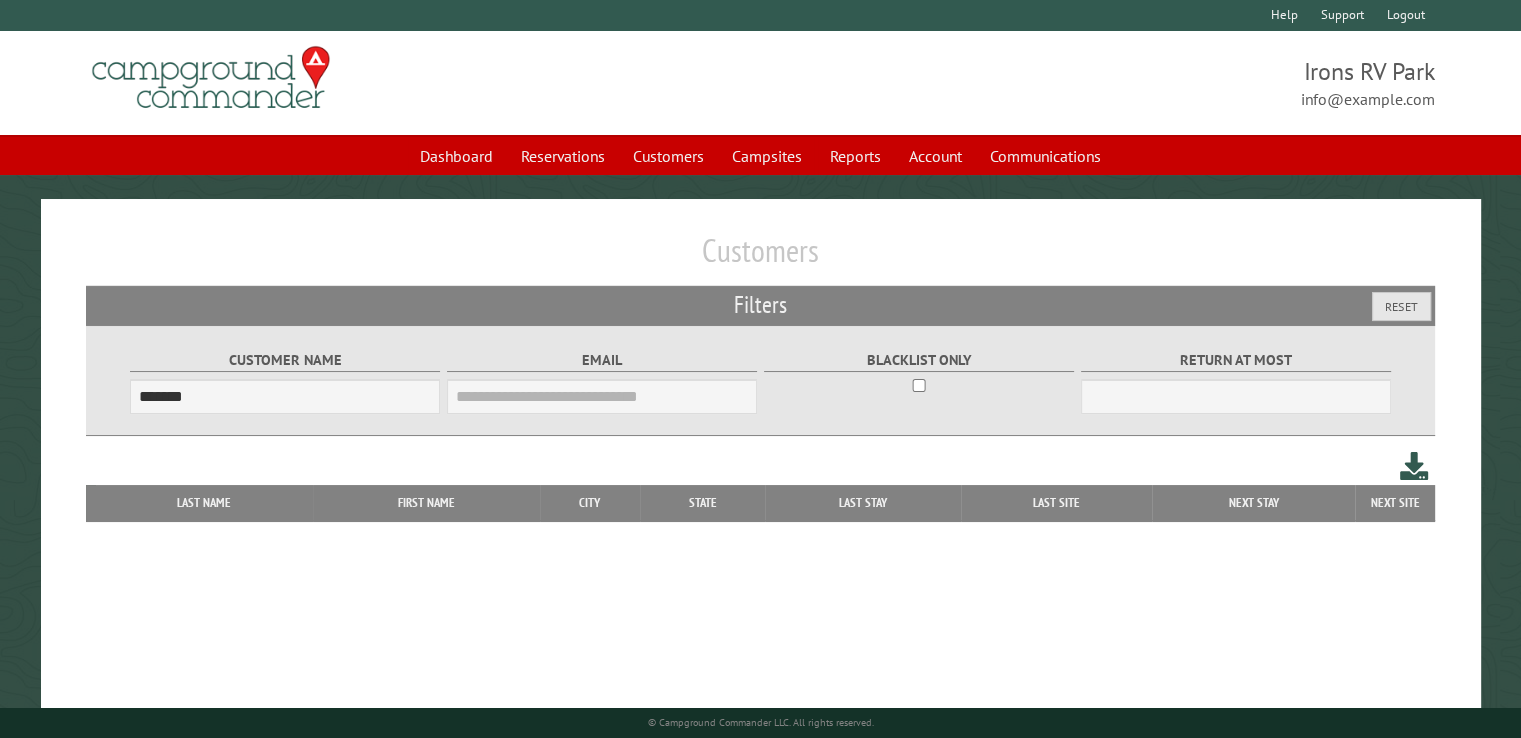 type on "*******" 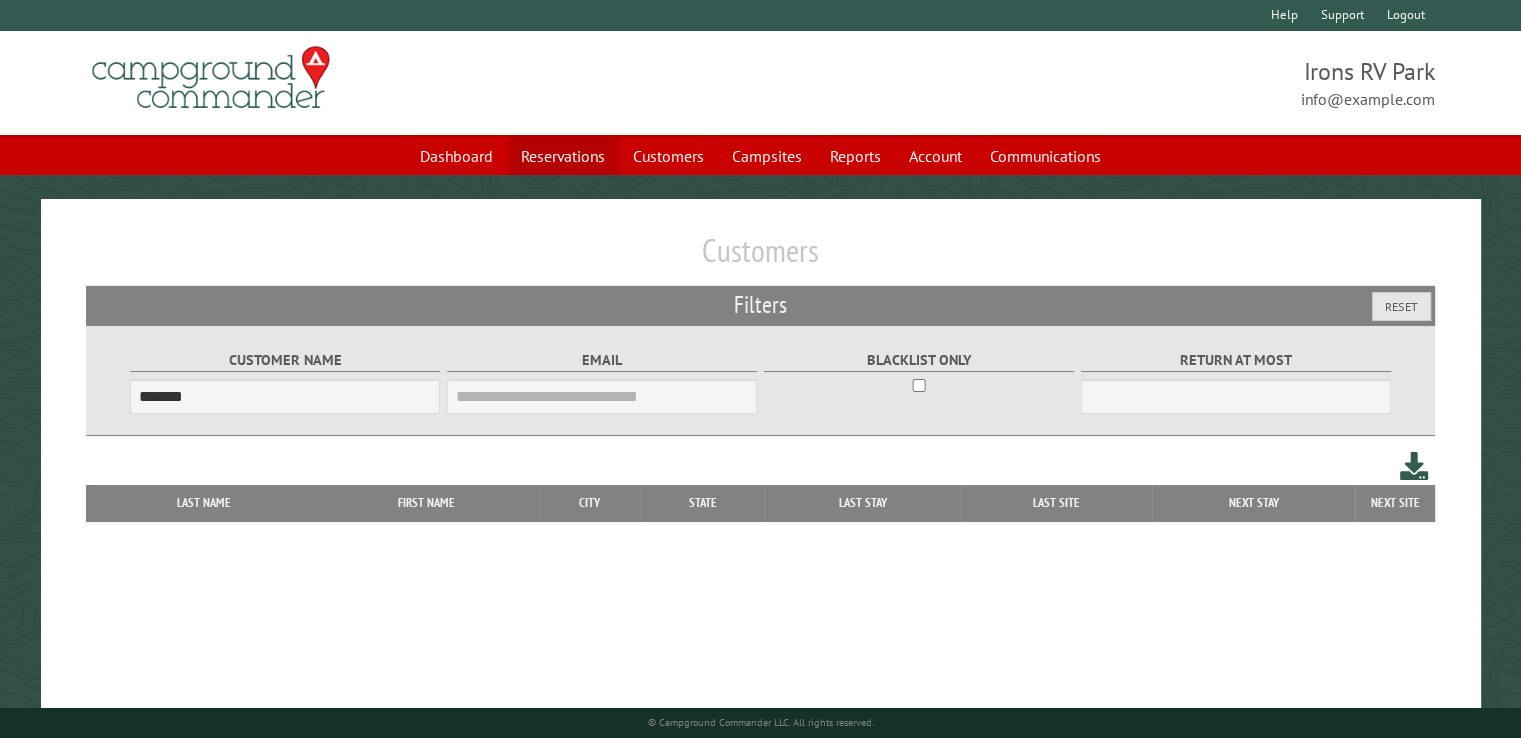 click on "Reservations" at bounding box center [563, 156] 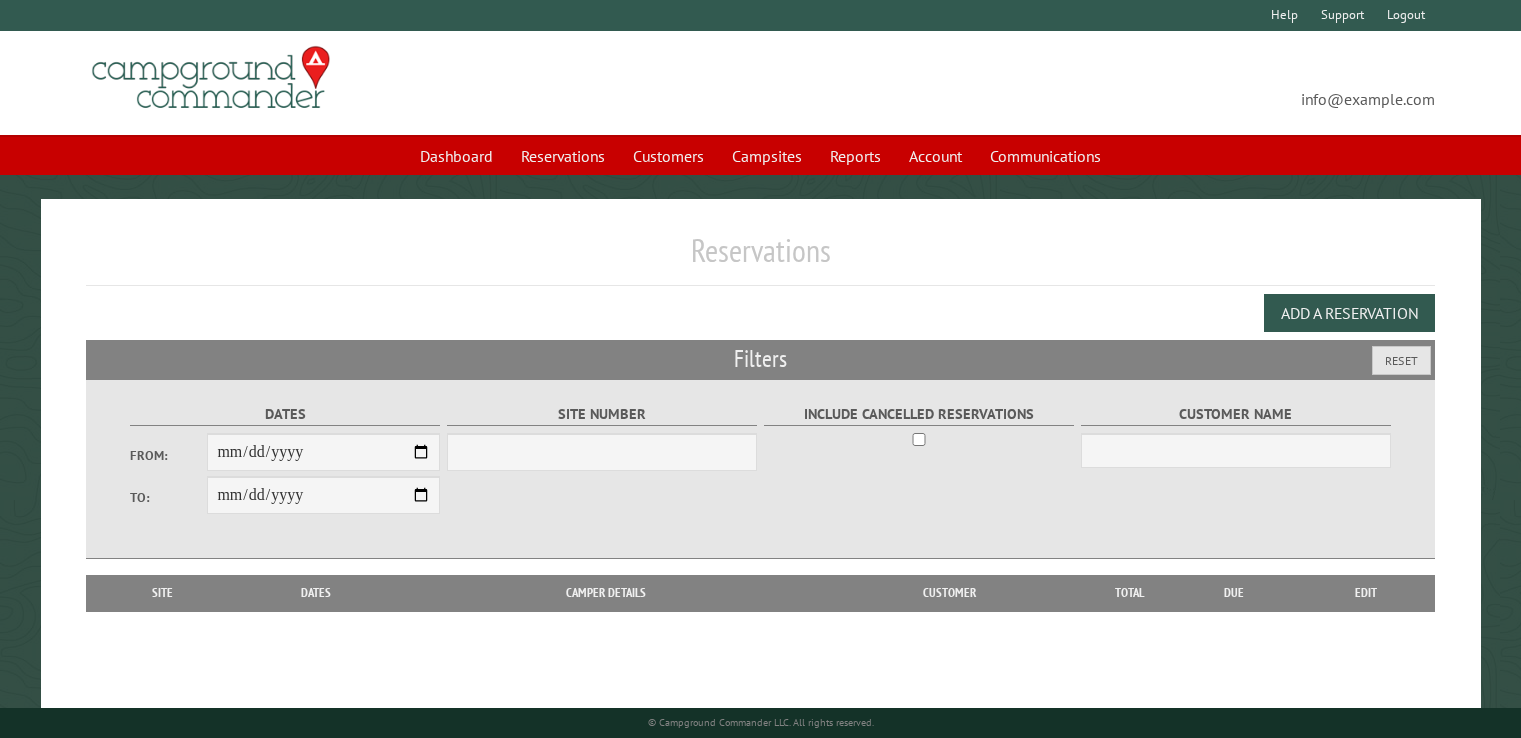 scroll, scrollTop: 0, scrollLeft: 0, axis: both 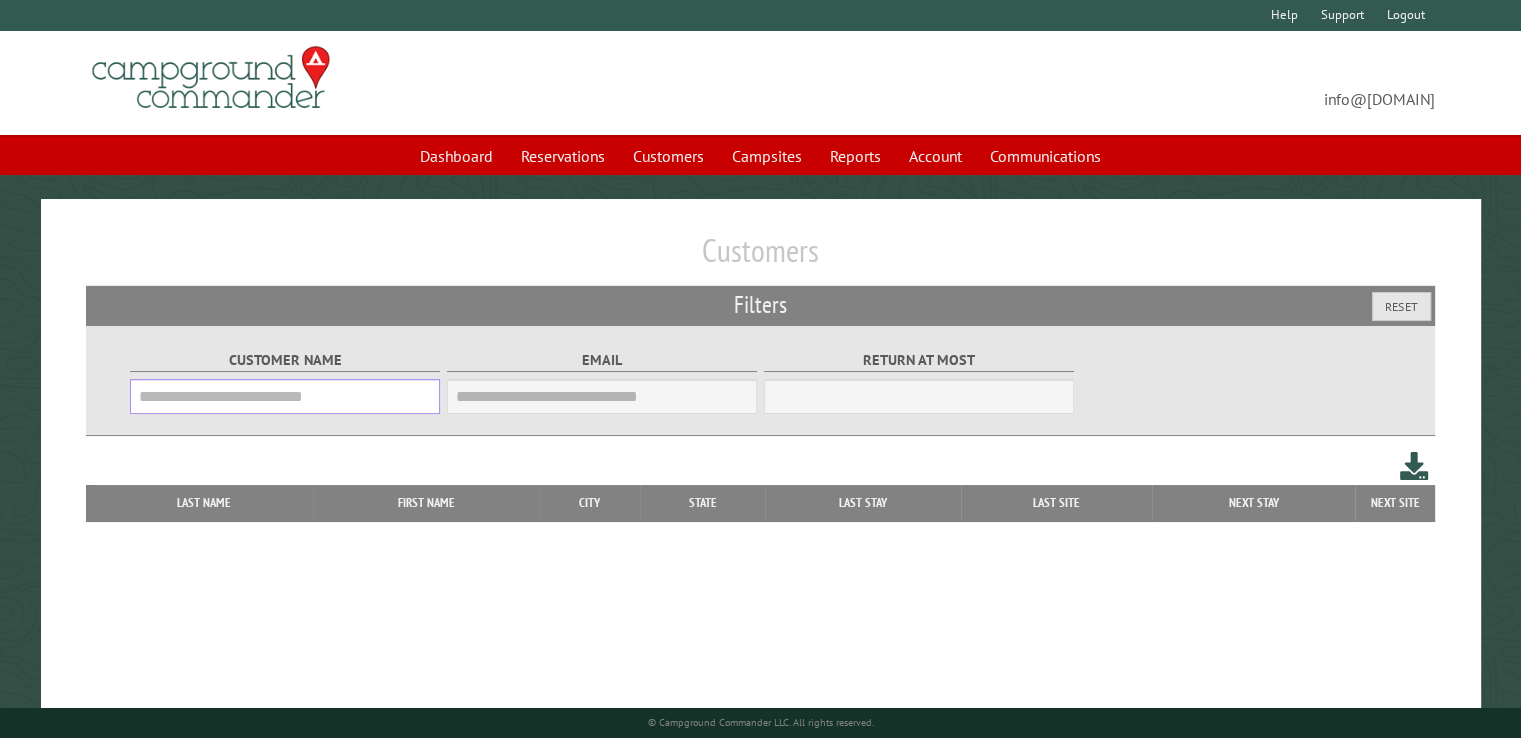 click on "Customer Name" at bounding box center (285, 396) 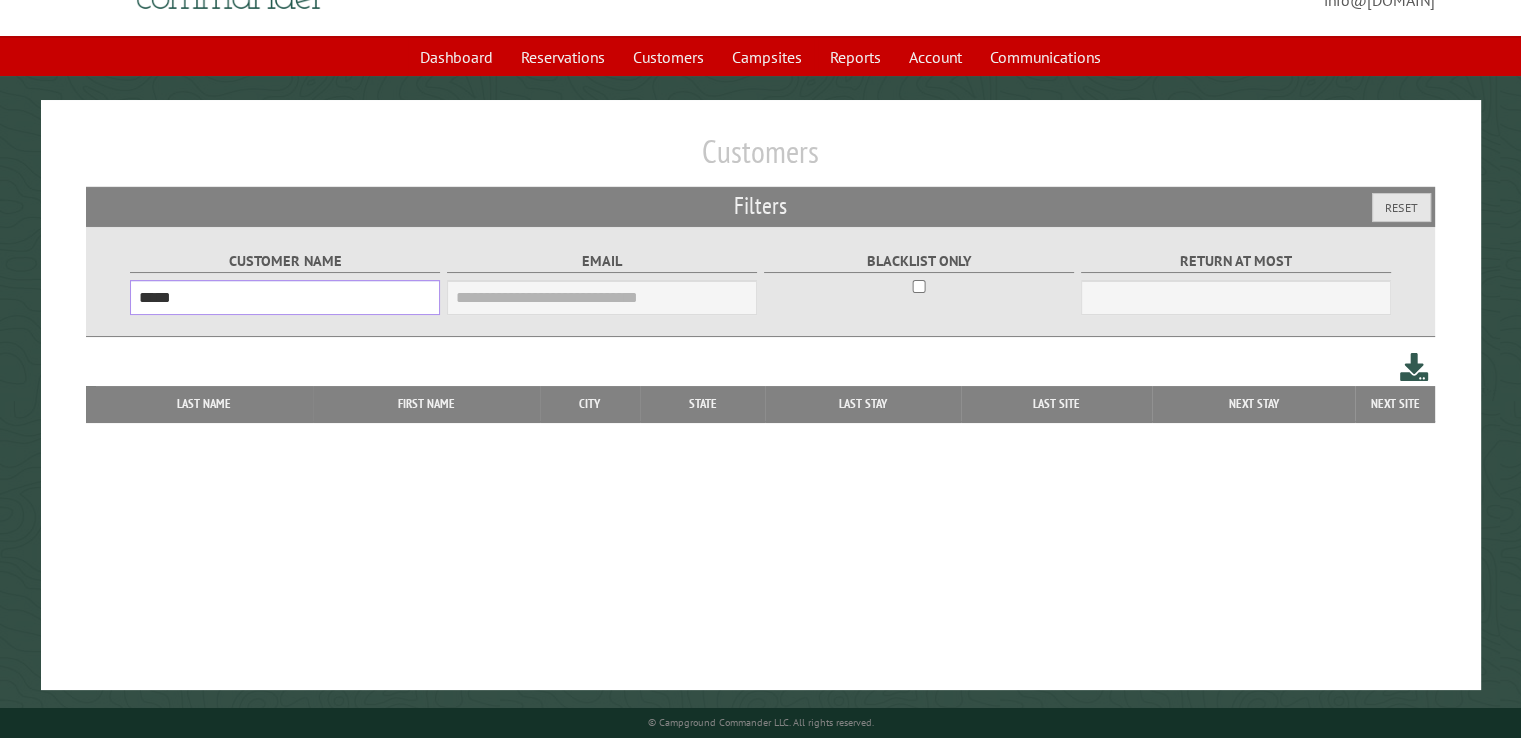 scroll, scrollTop: 99, scrollLeft: 0, axis: vertical 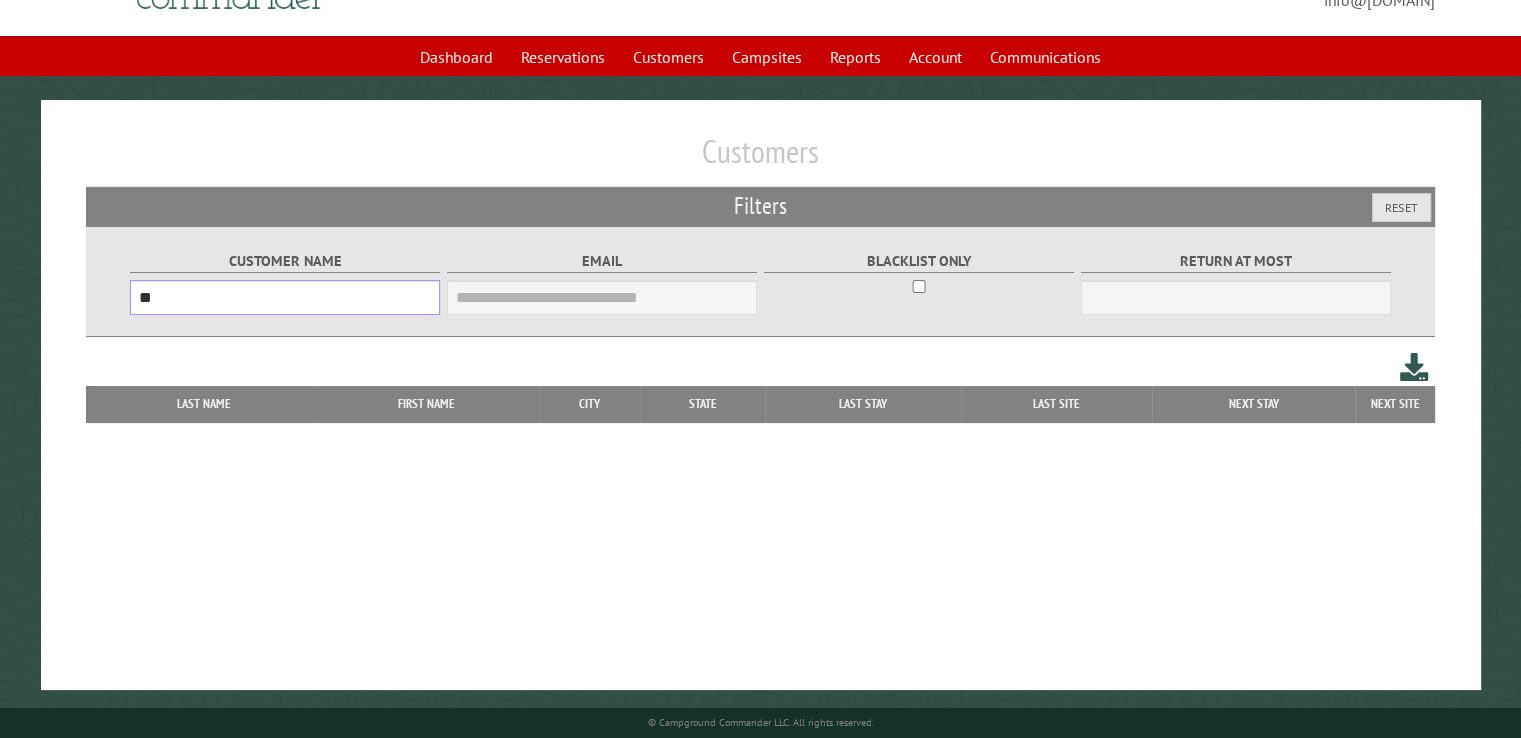 type on "*" 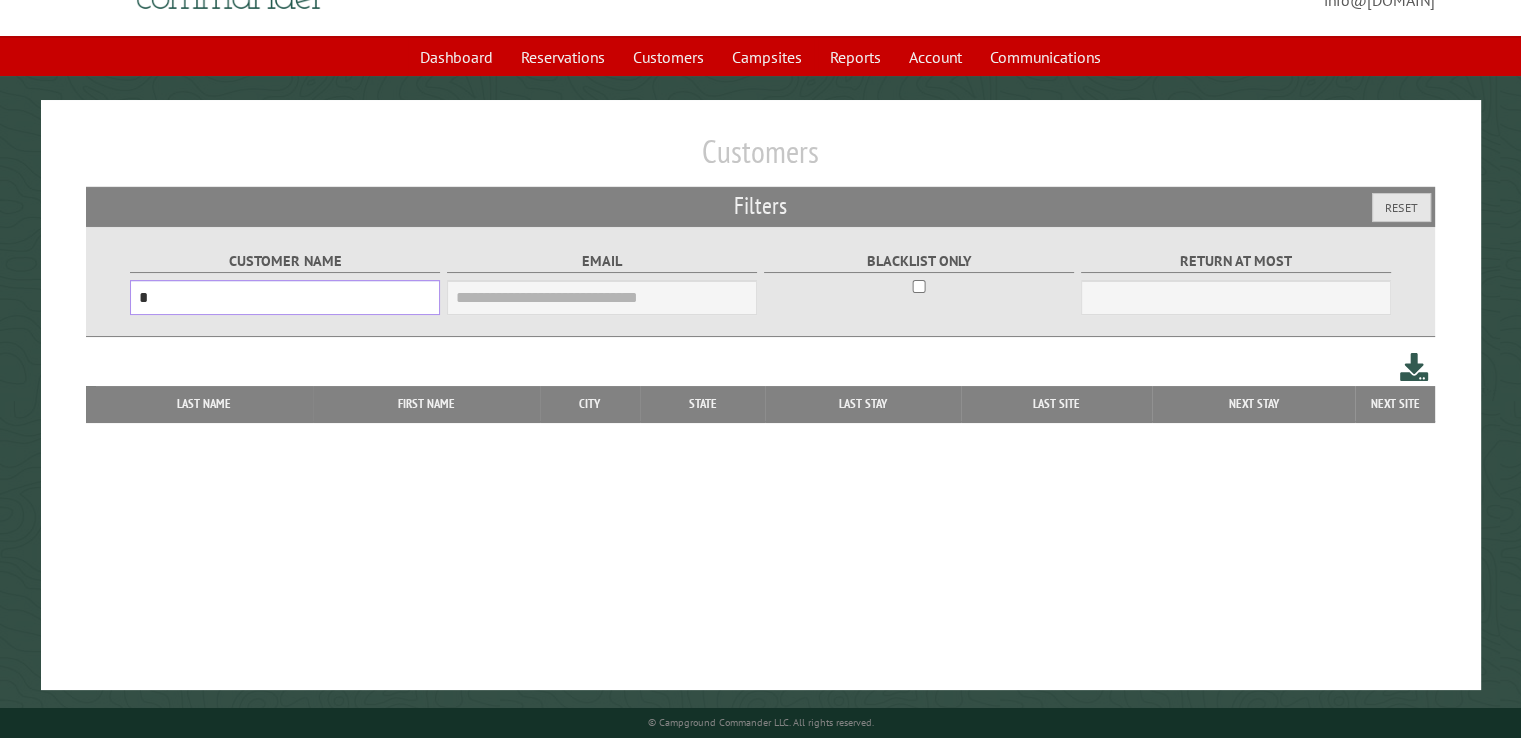 type 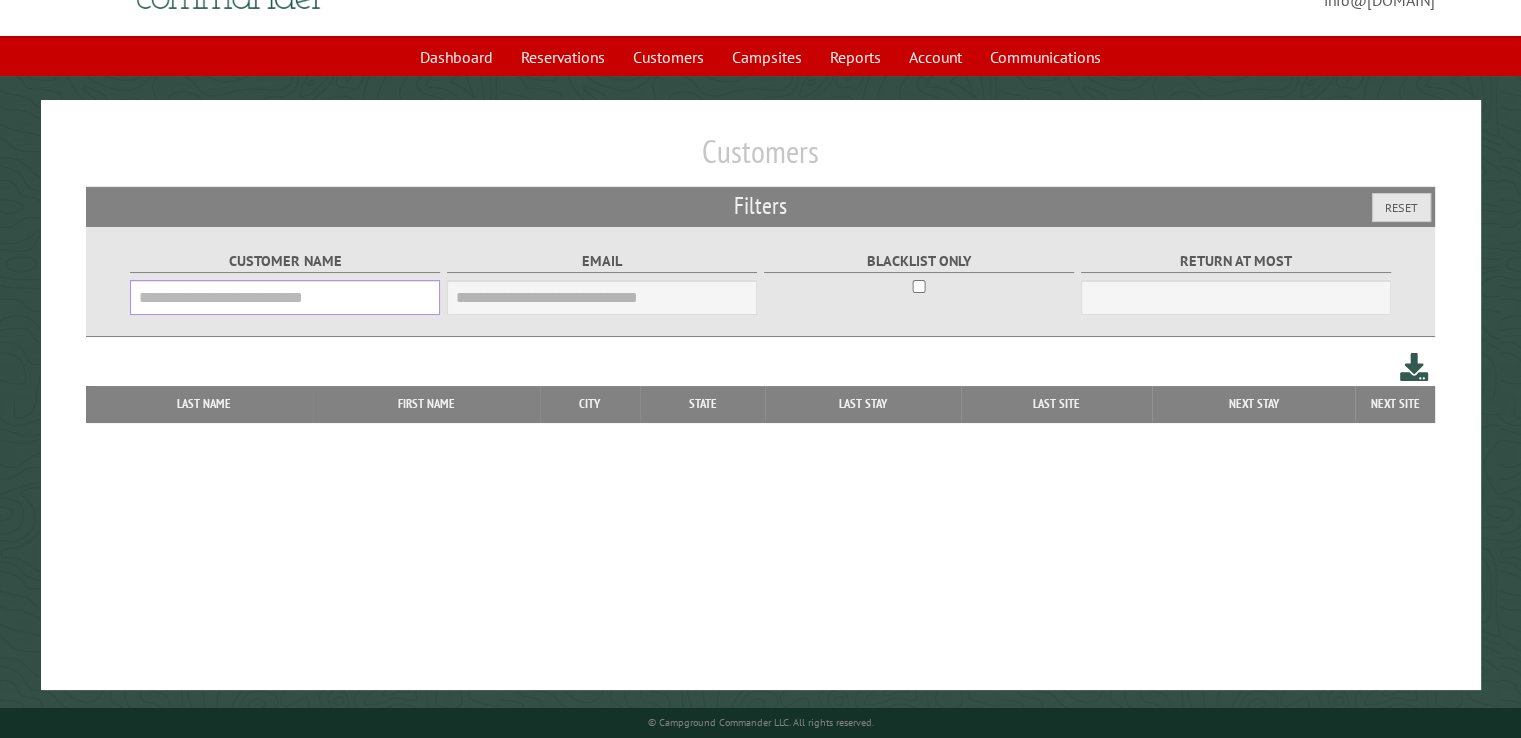 scroll, scrollTop: 160, scrollLeft: 0, axis: vertical 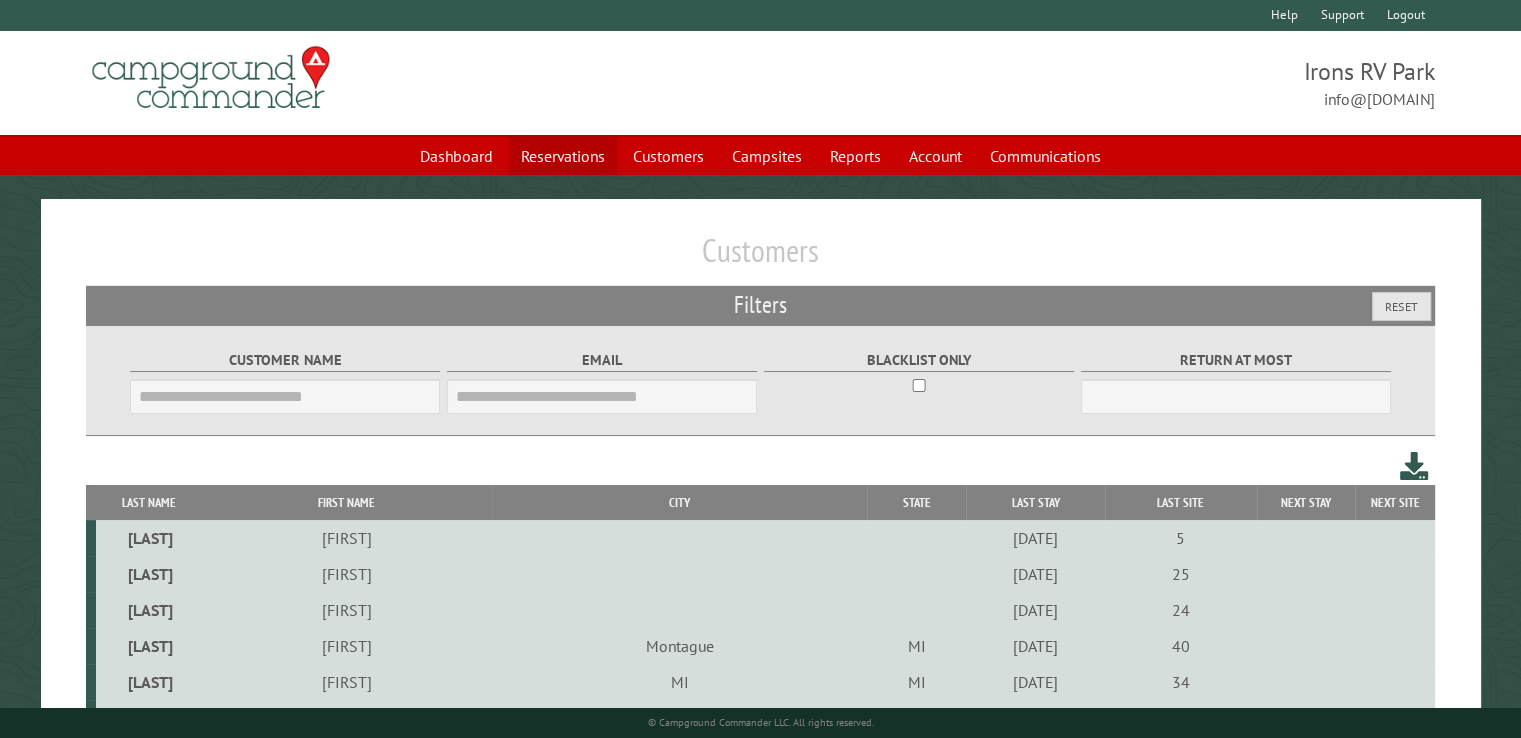 click on "Reservations" at bounding box center (563, 156) 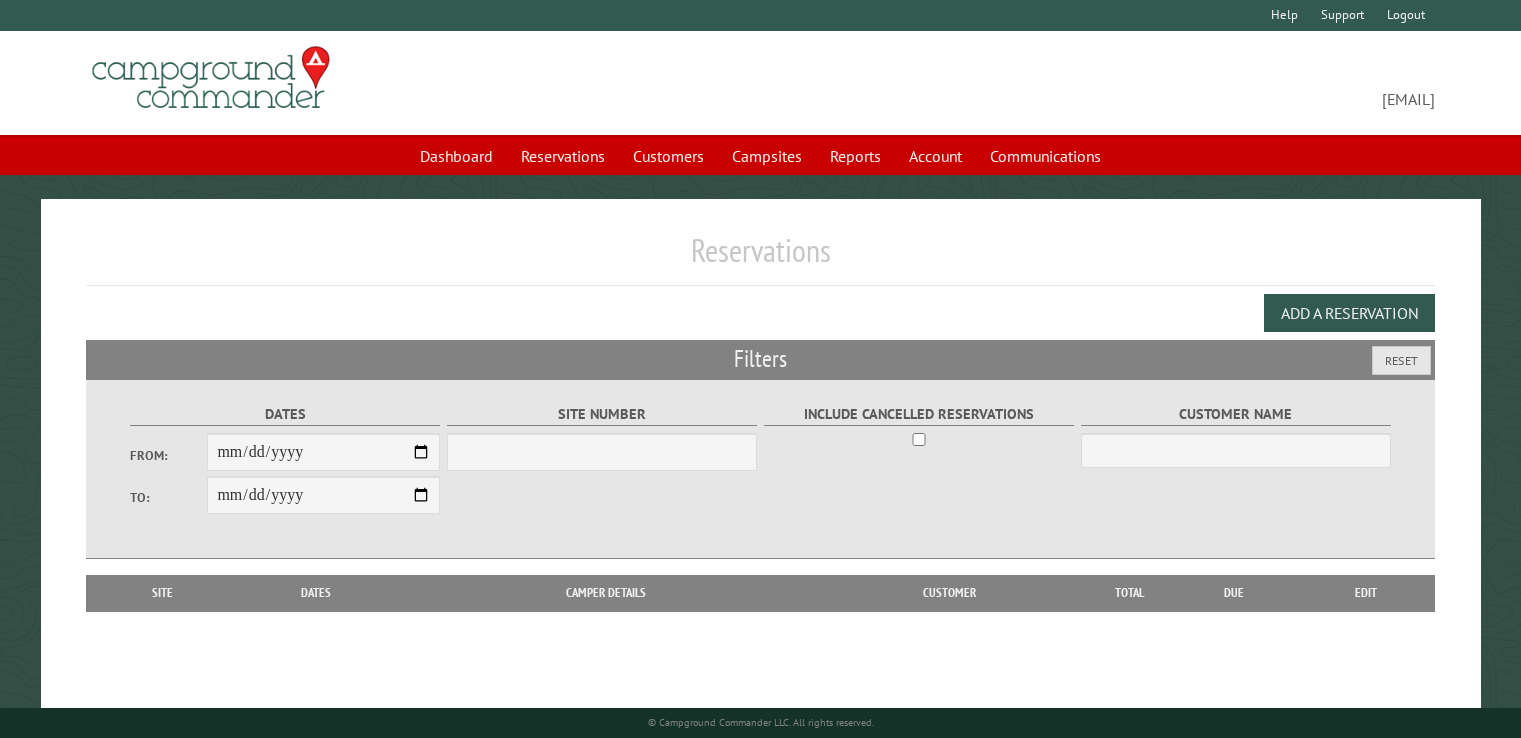 scroll, scrollTop: 0, scrollLeft: 0, axis: both 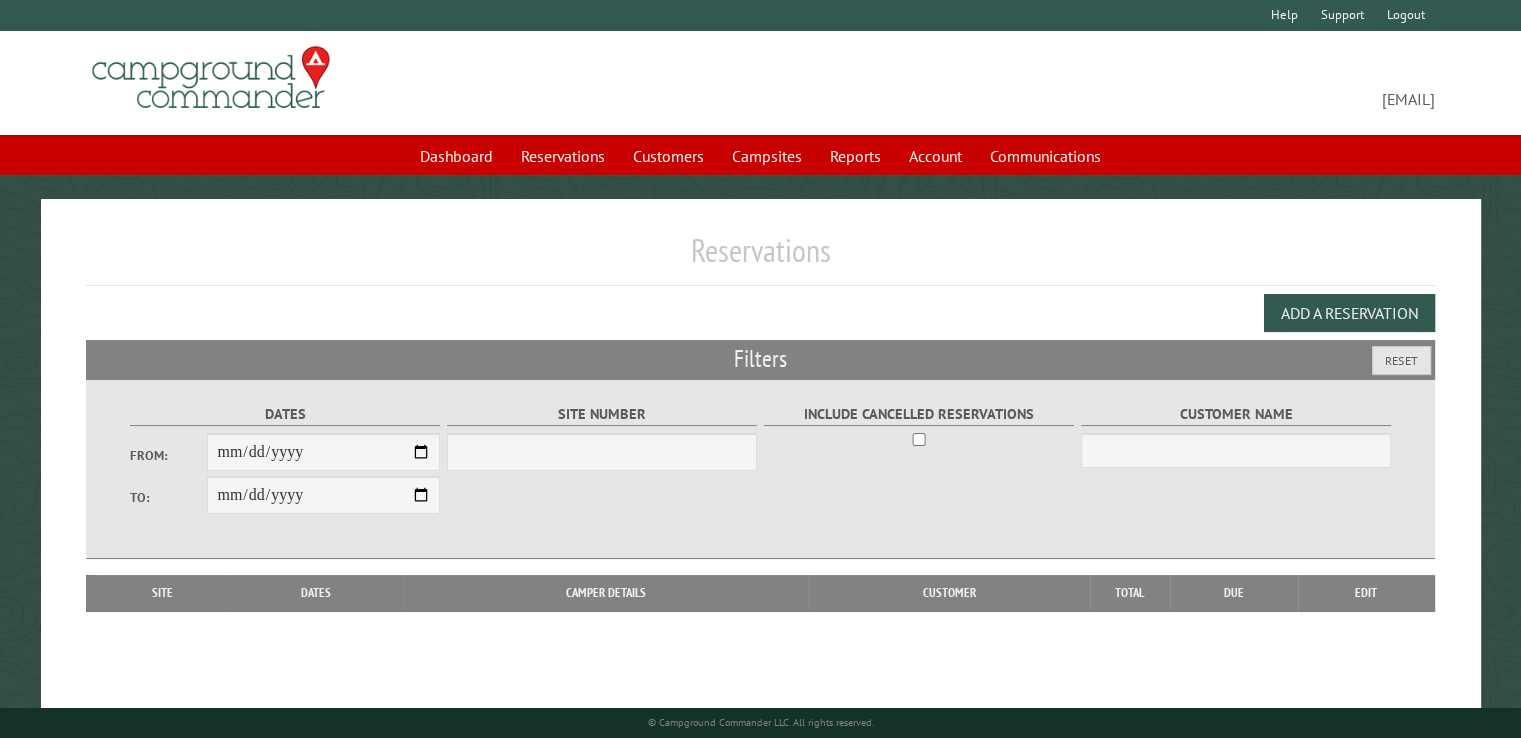 select on "***" 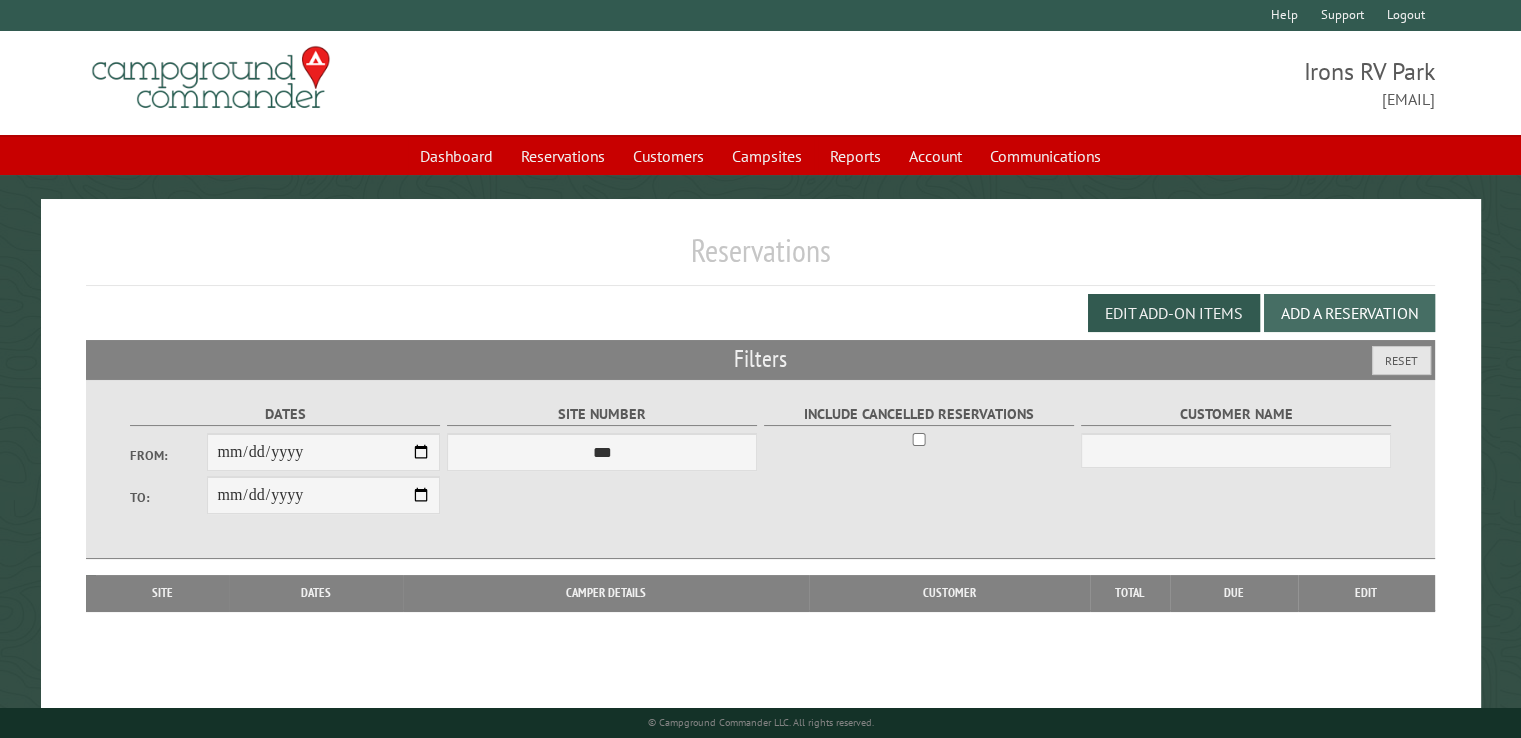 click on "Add a Reservation" at bounding box center [1349, 313] 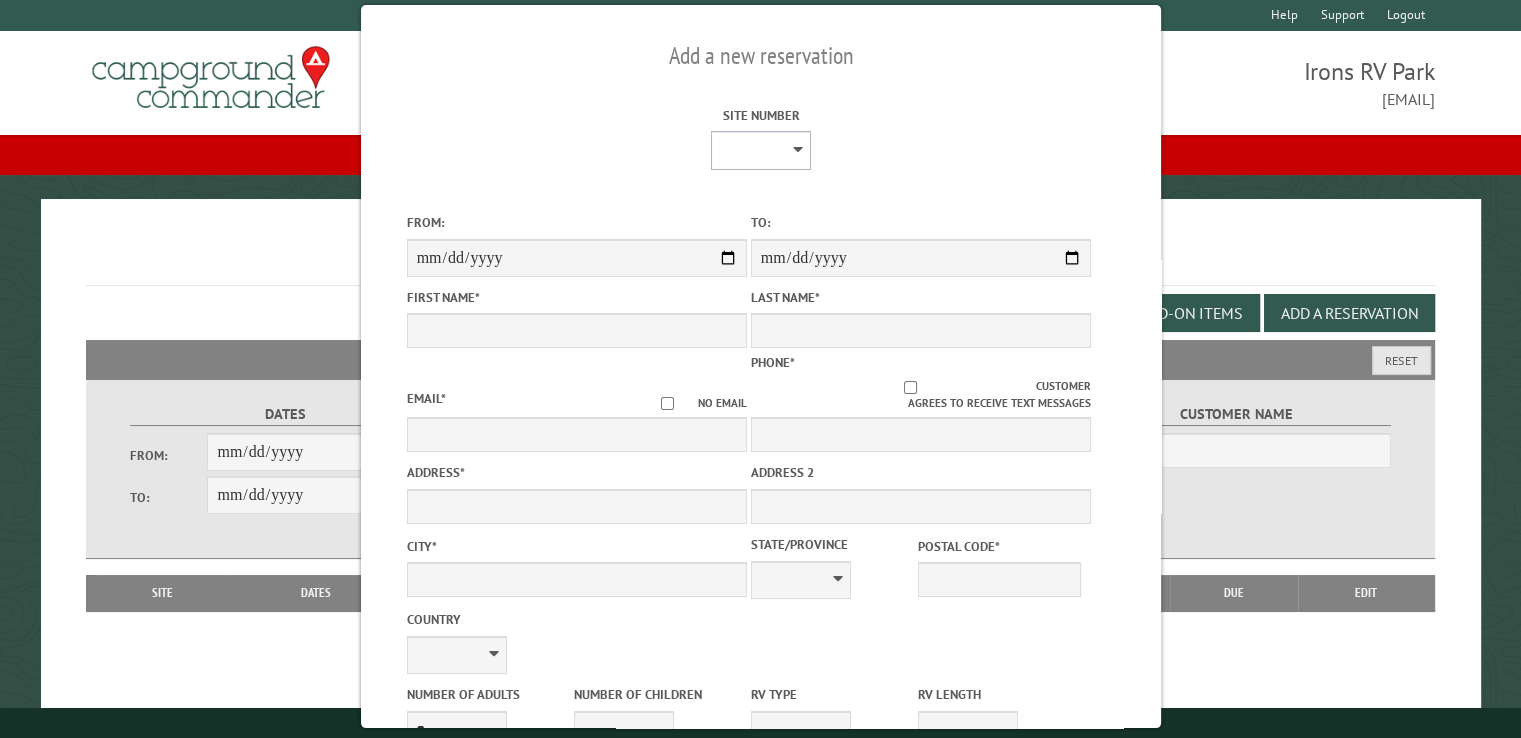 click on "**********" at bounding box center (761, 150) 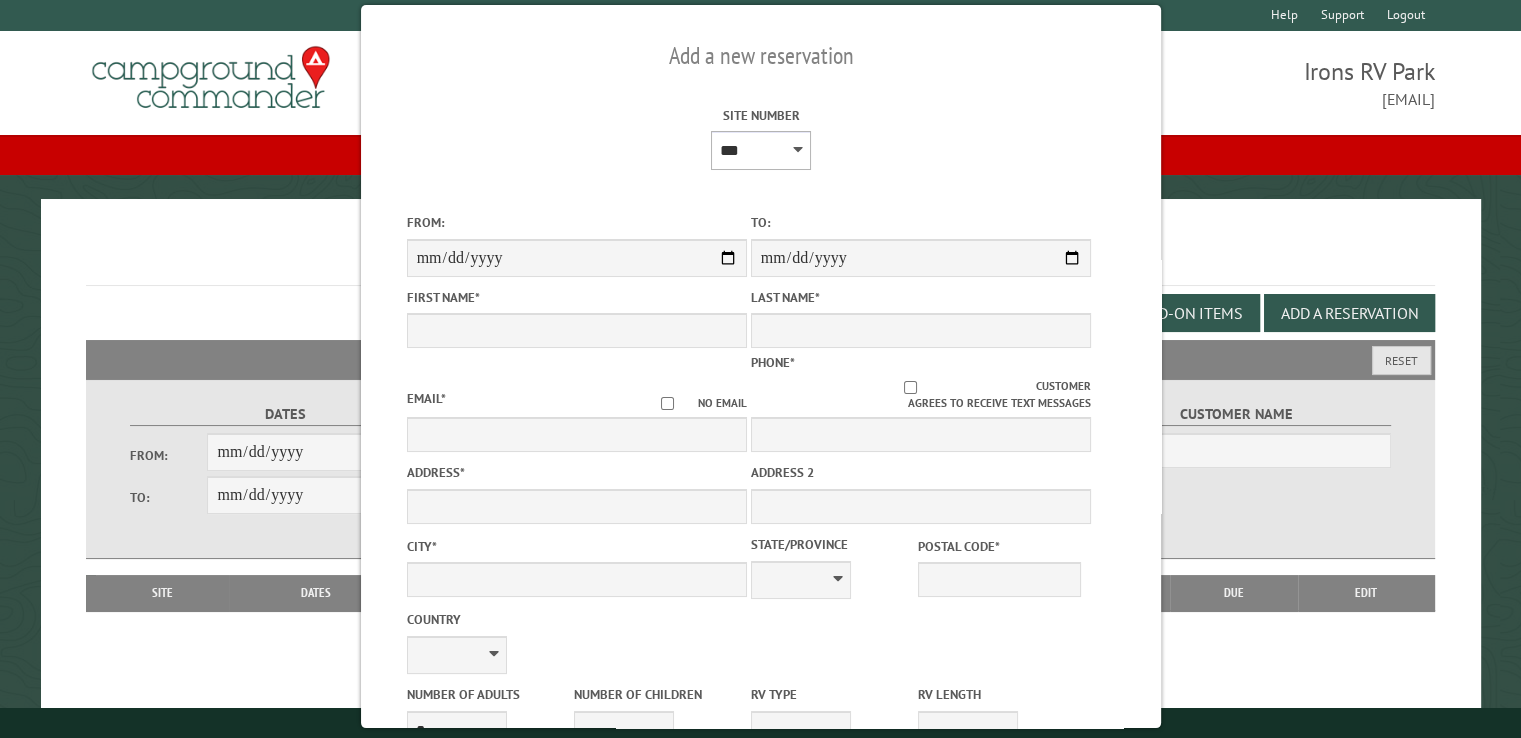 click on "**********" at bounding box center (761, 150) 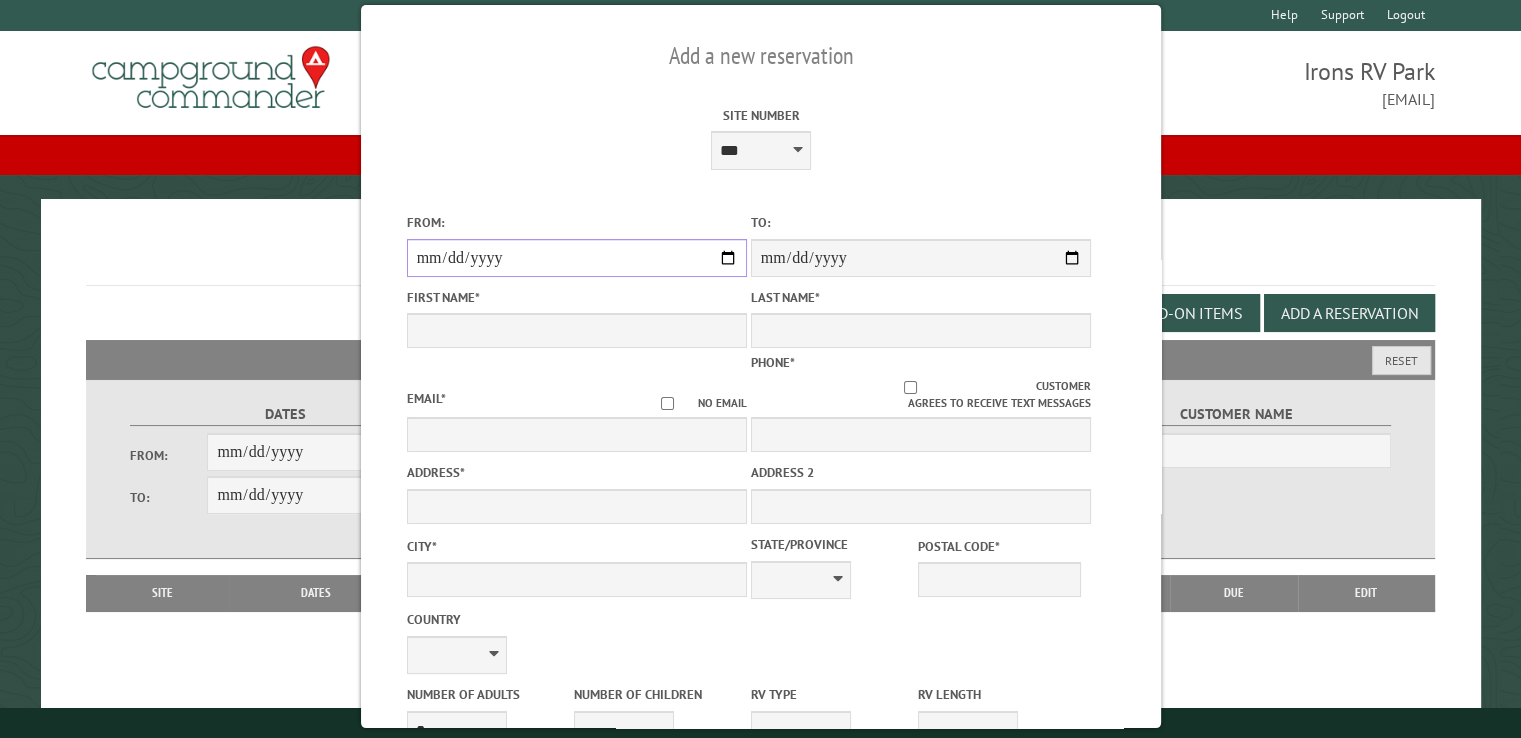 type on "****" 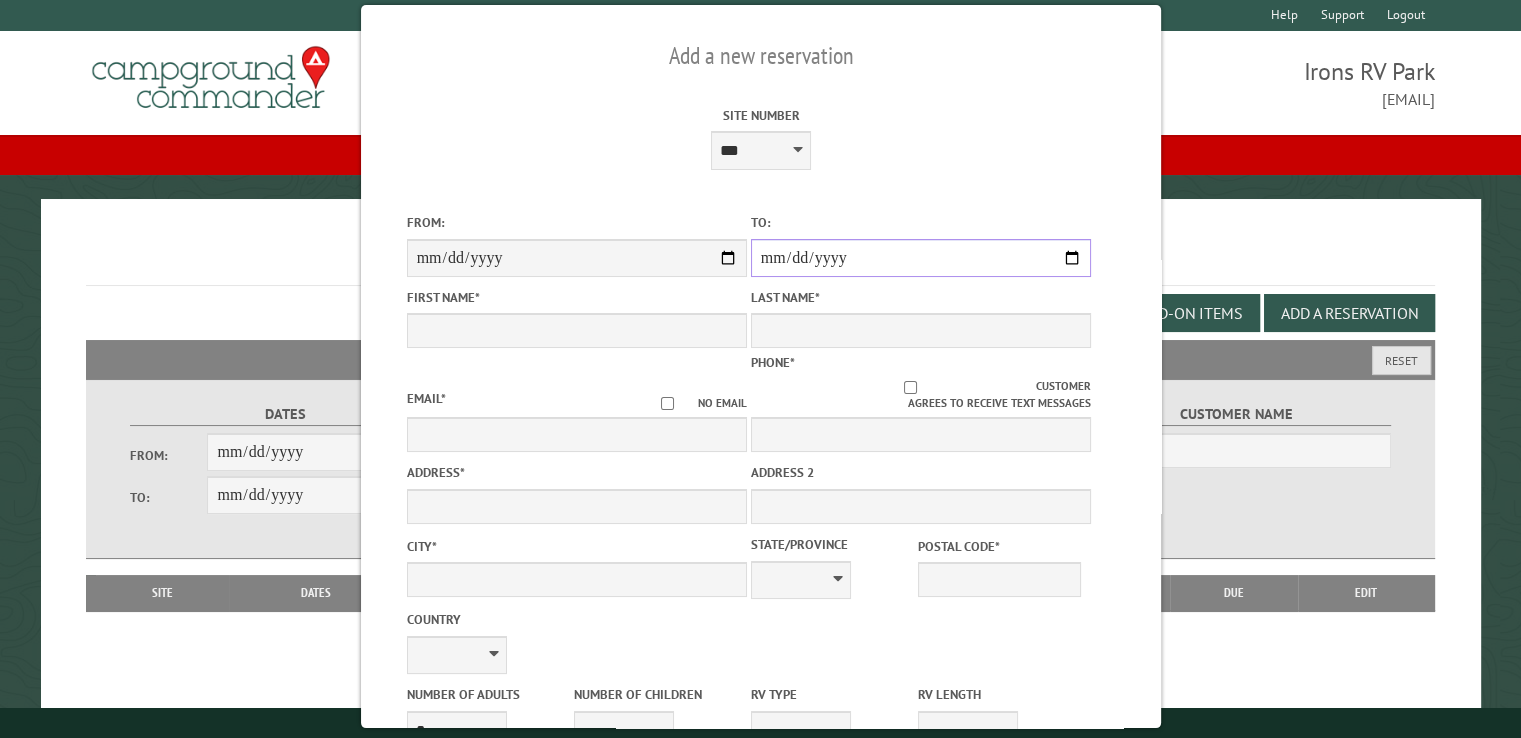click on "**********" at bounding box center [920, 258] 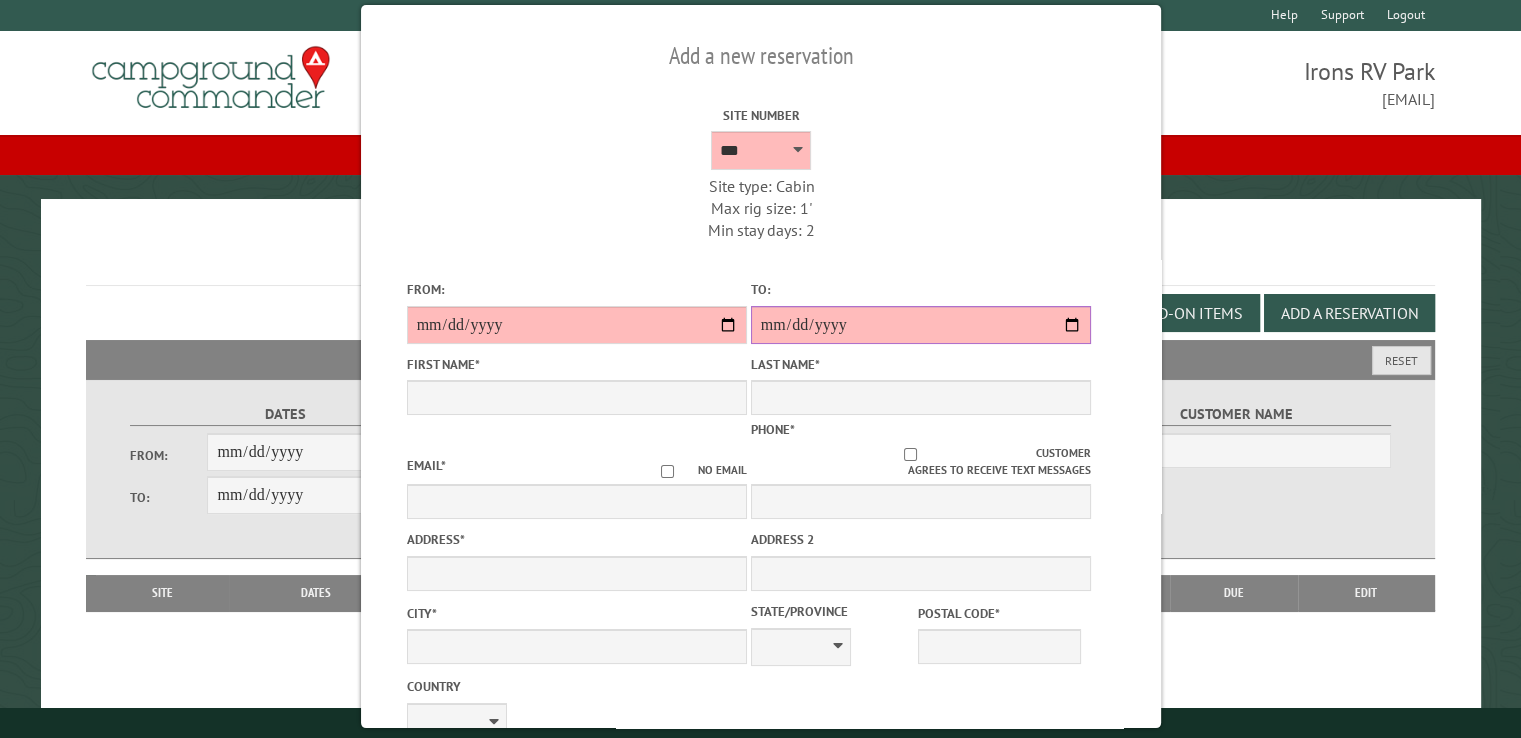 type on "******" 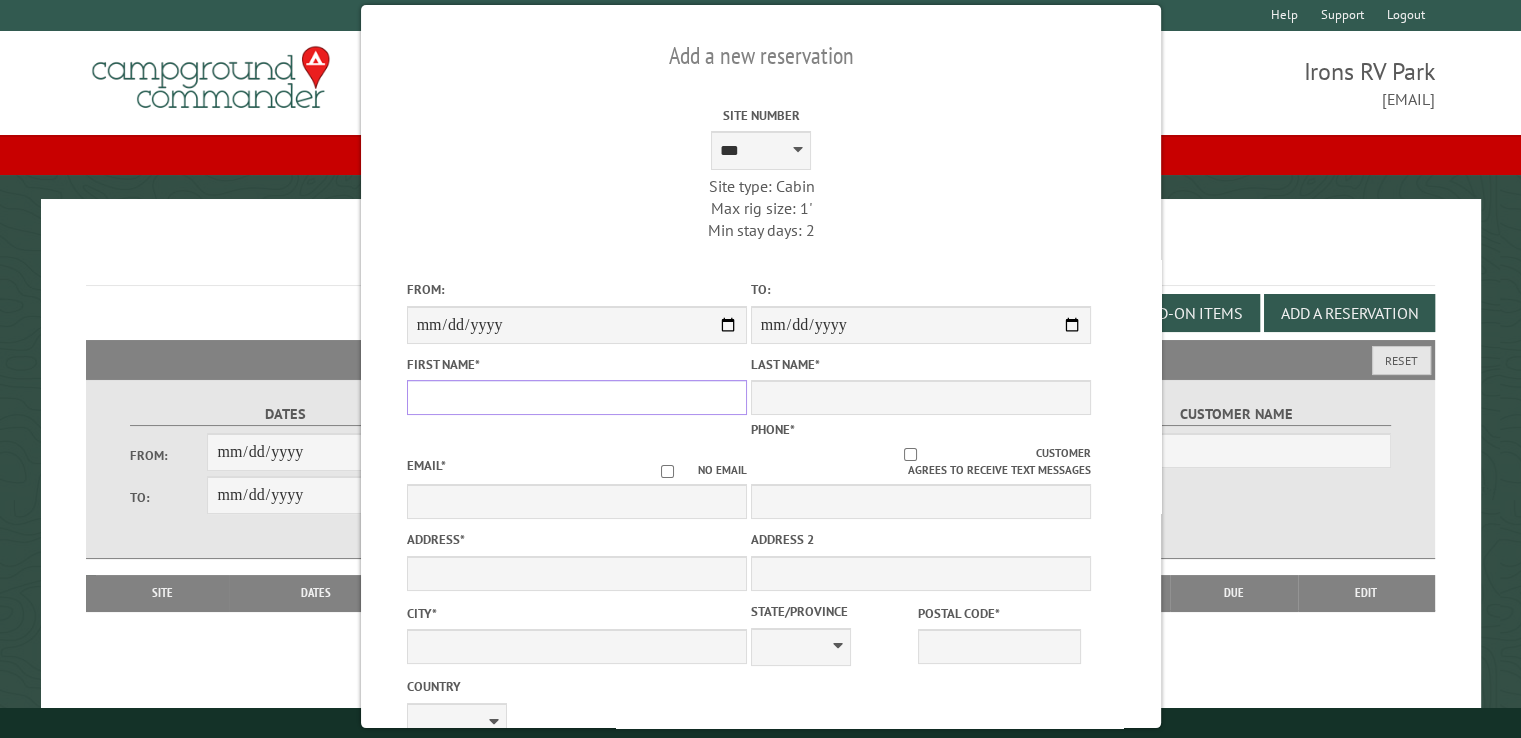 click on "First Name *" at bounding box center [576, 397] 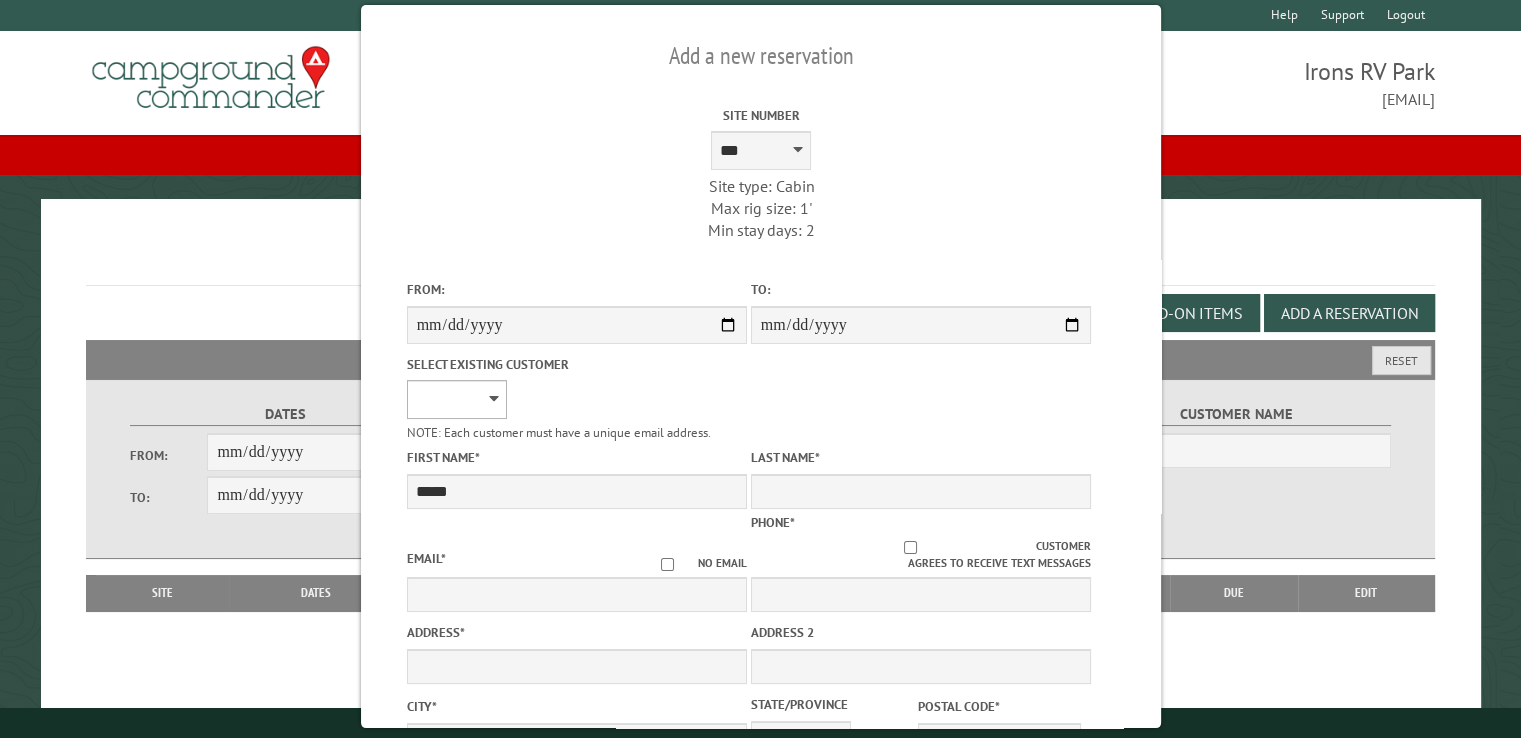click on "**********" at bounding box center [456, 399] 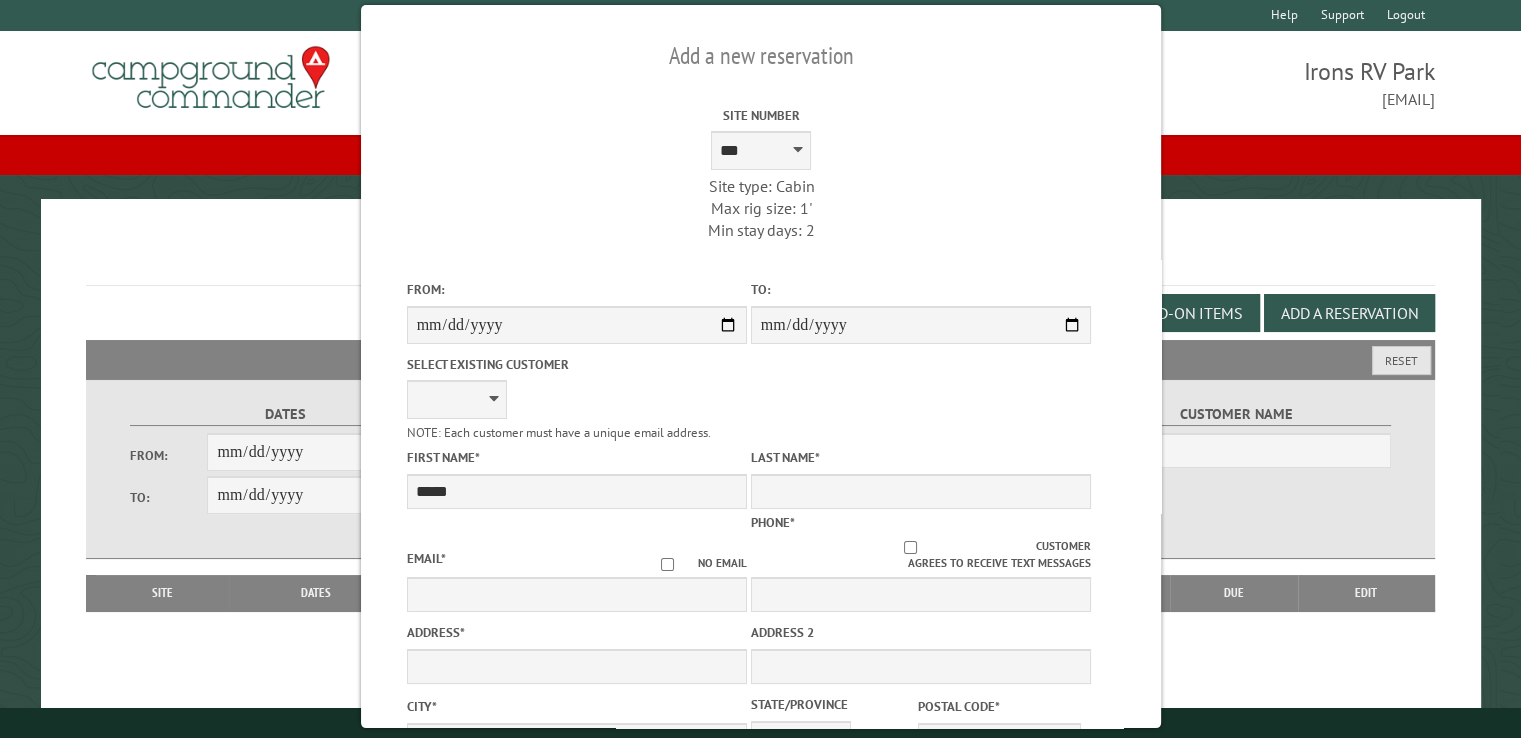 click on "**********" at bounding box center [576, 394] 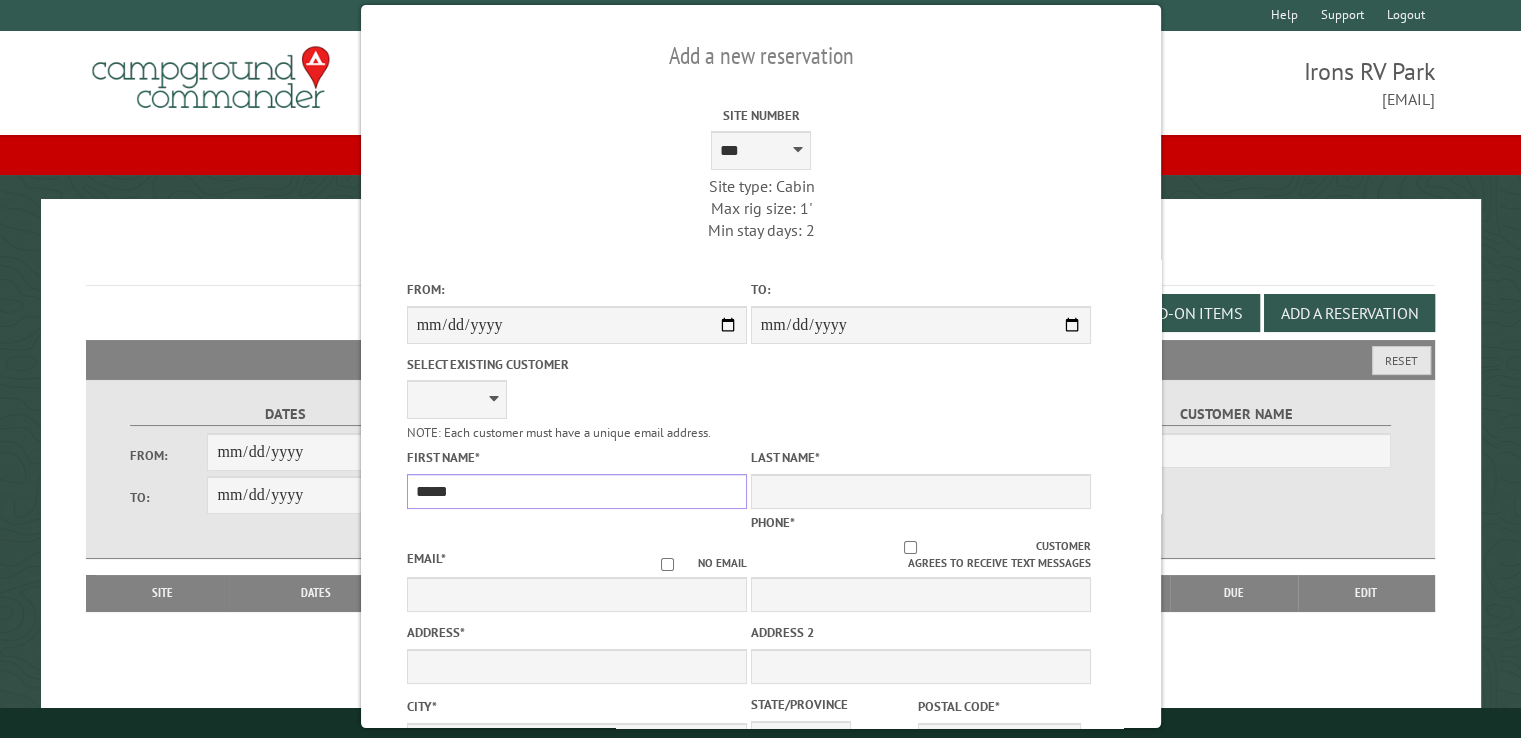click on "*****" at bounding box center (576, 491) 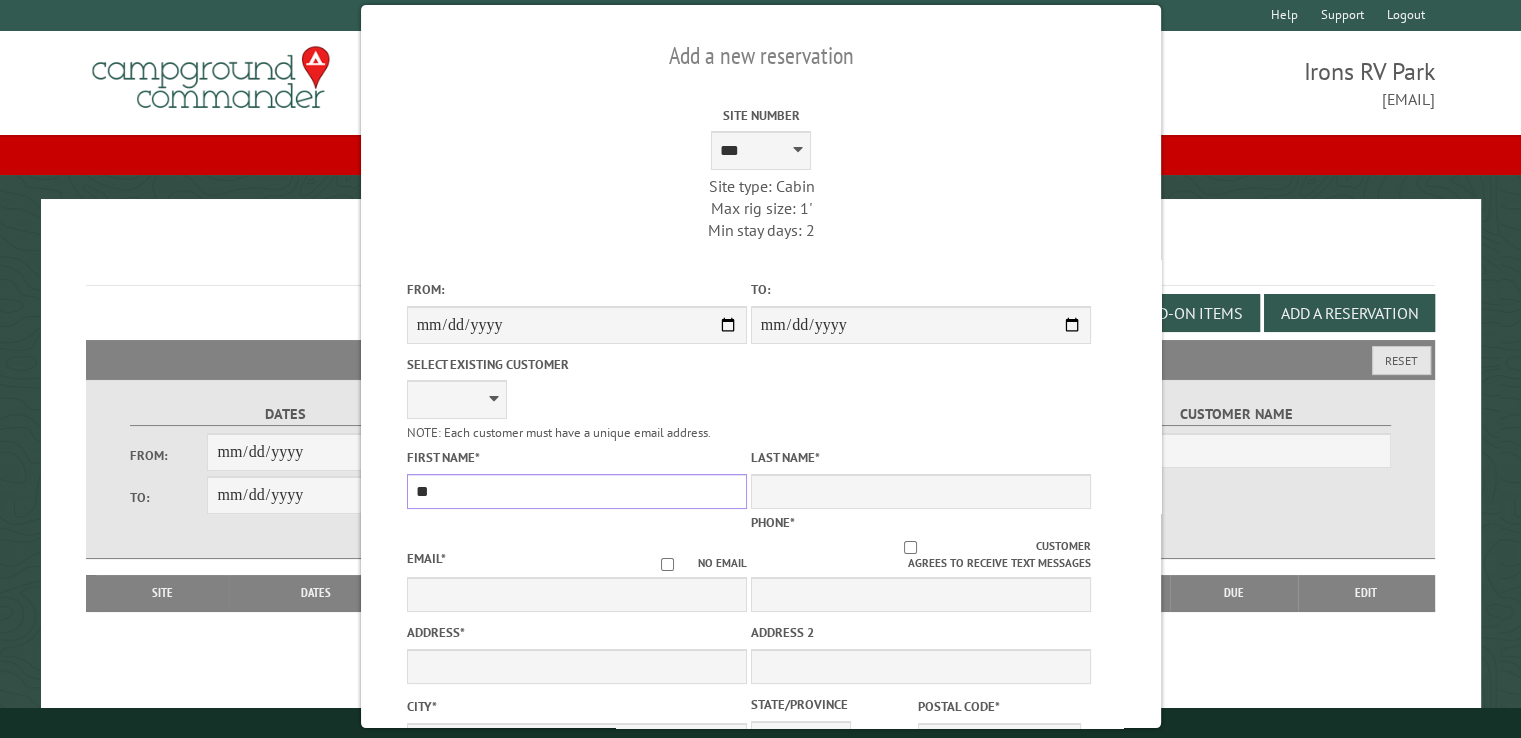 type on "*" 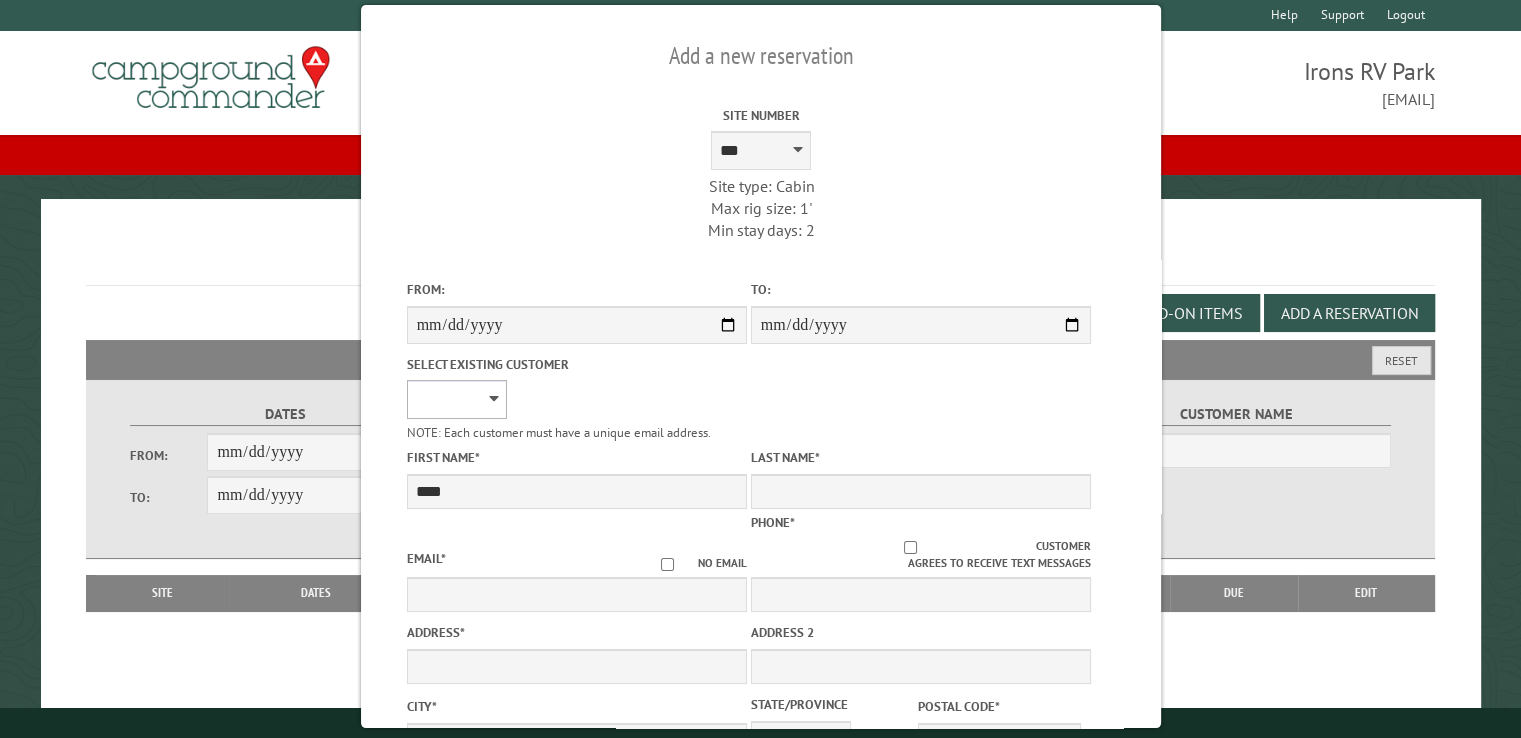 click on "**********" at bounding box center [456, 399] 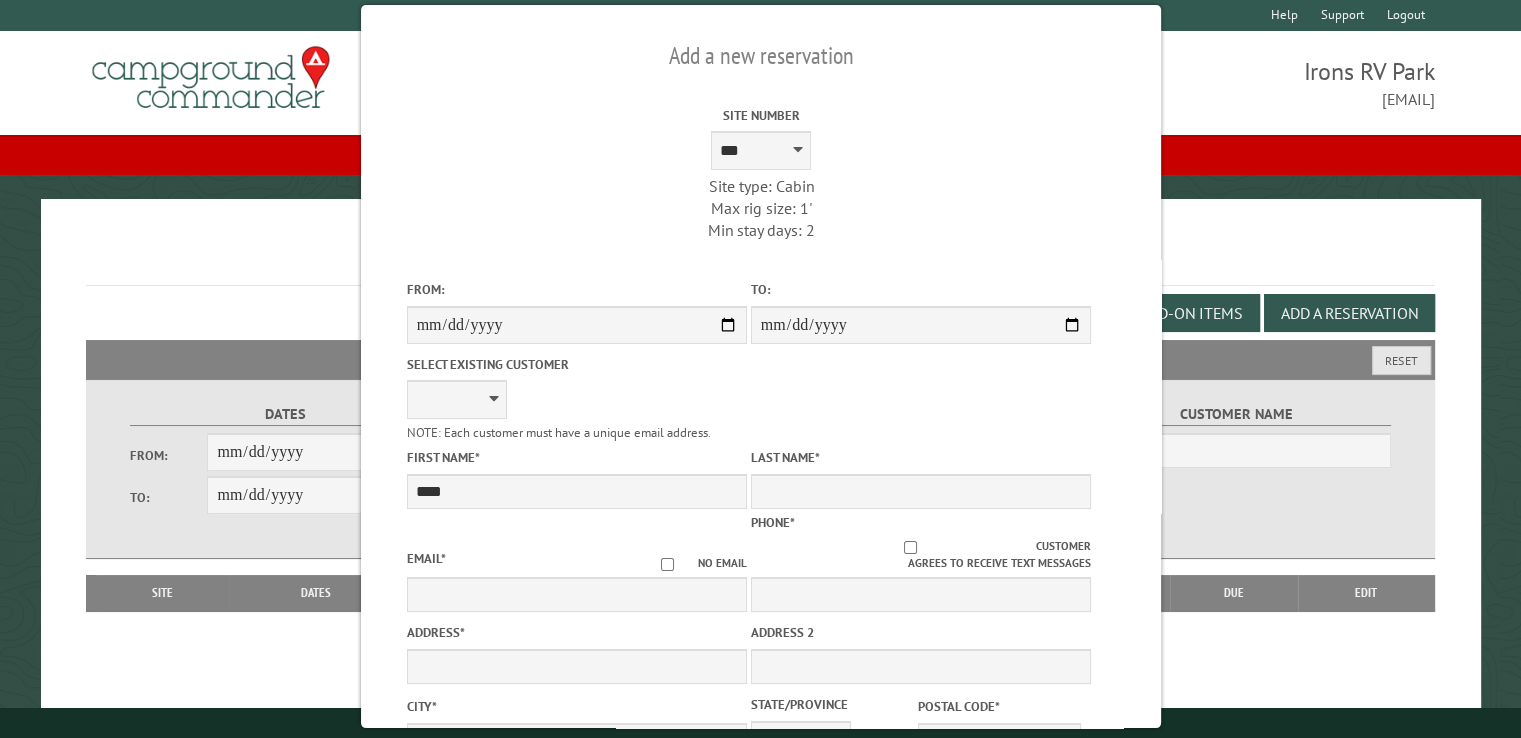 click on "**********" at bounding box center (576, 394) 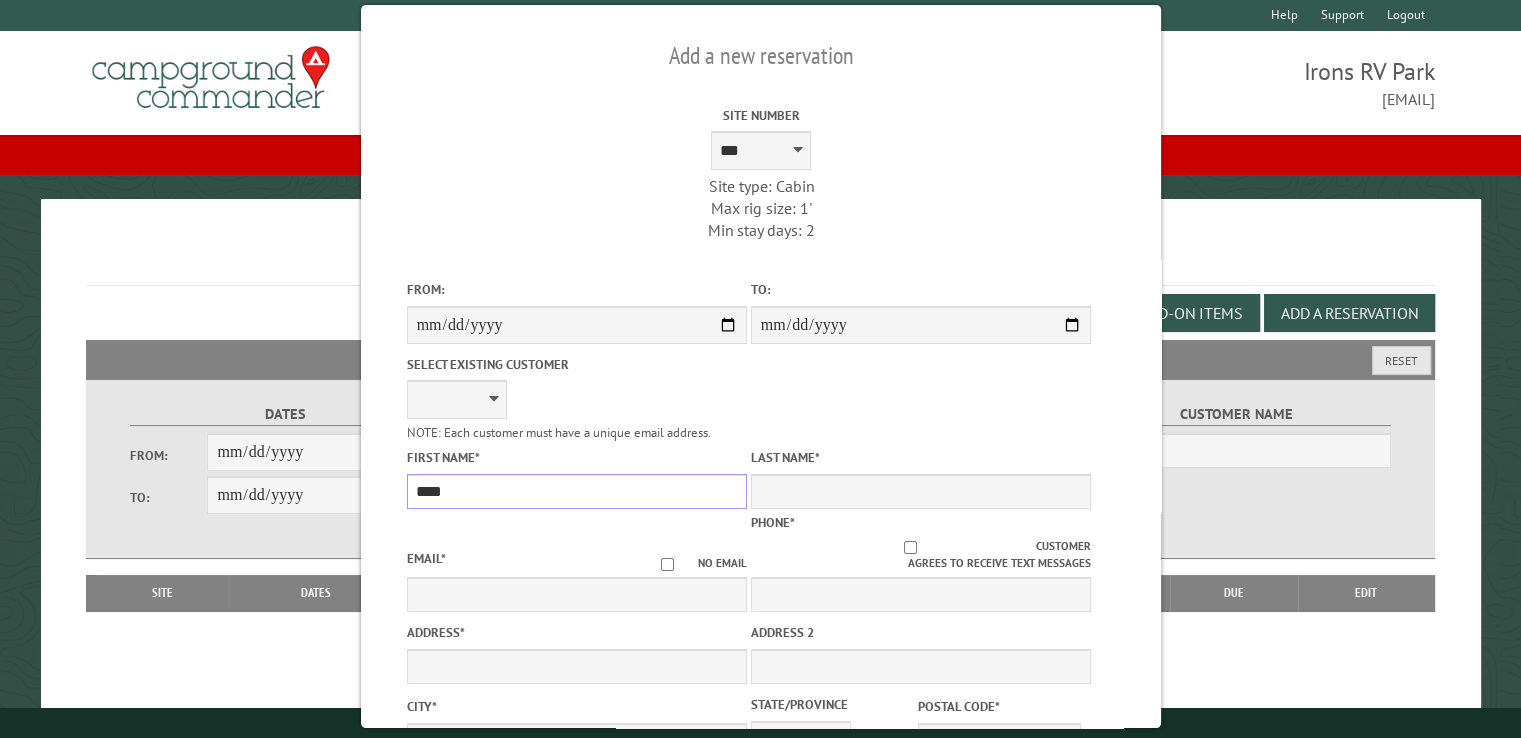 click on "****" at bounding box center (576, 491) 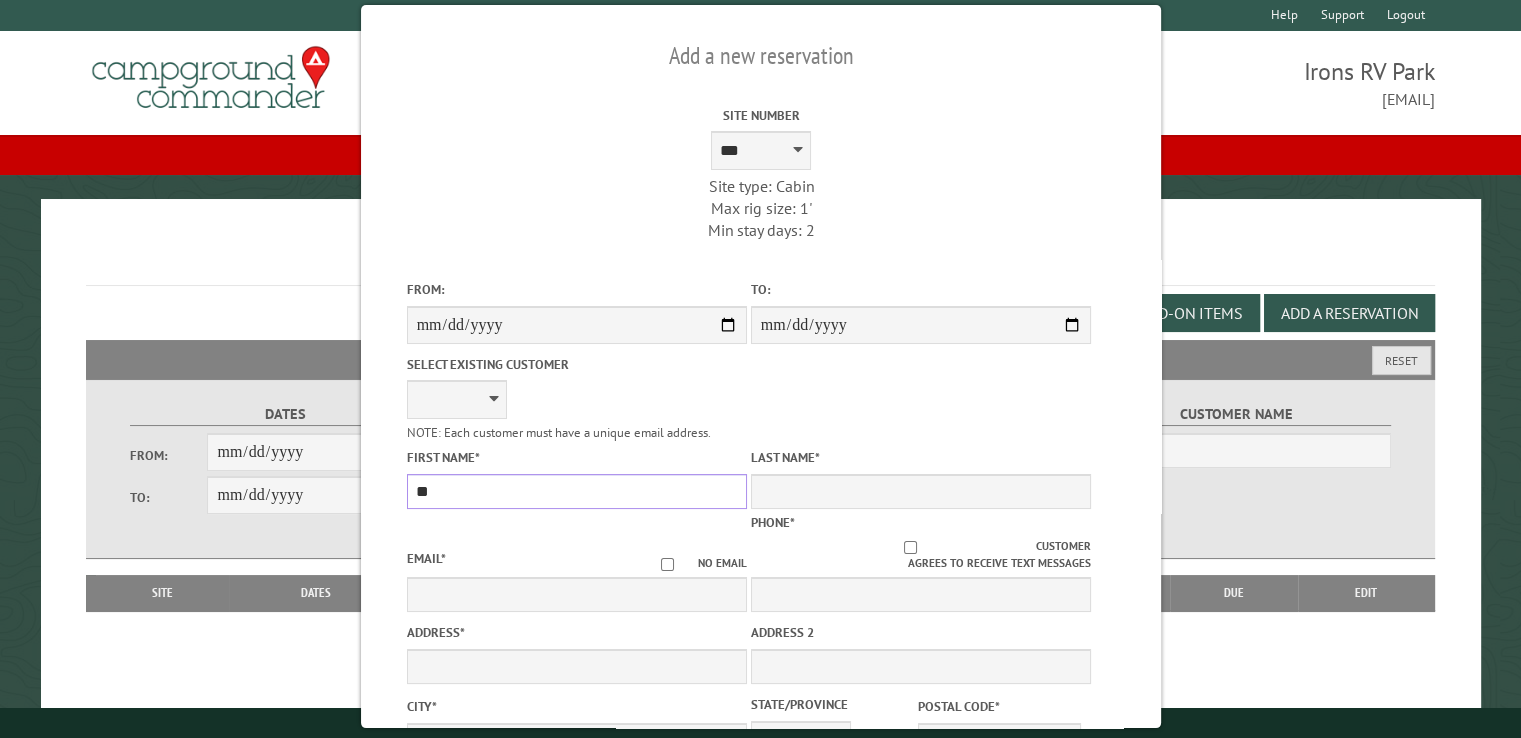 type on "*" 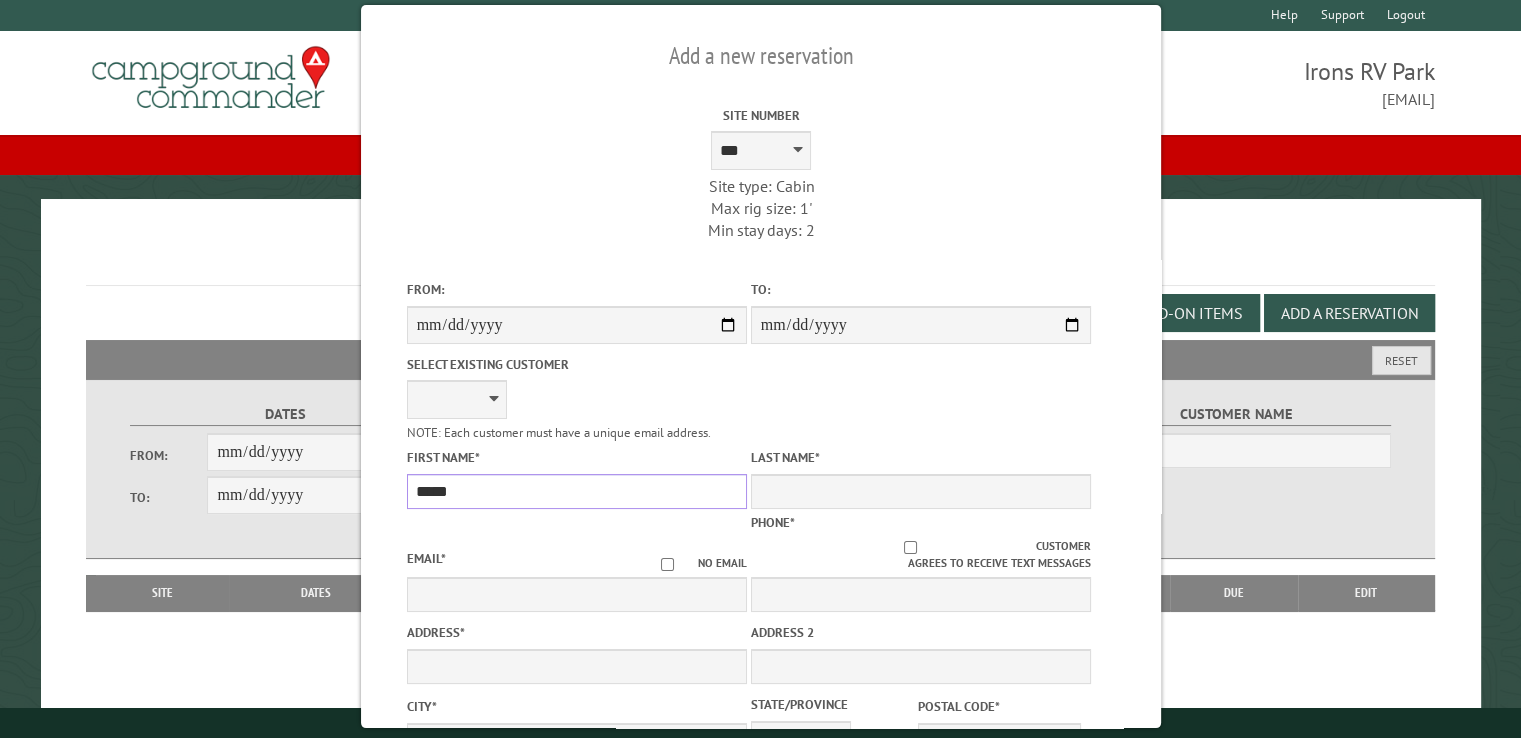 type on "*****" 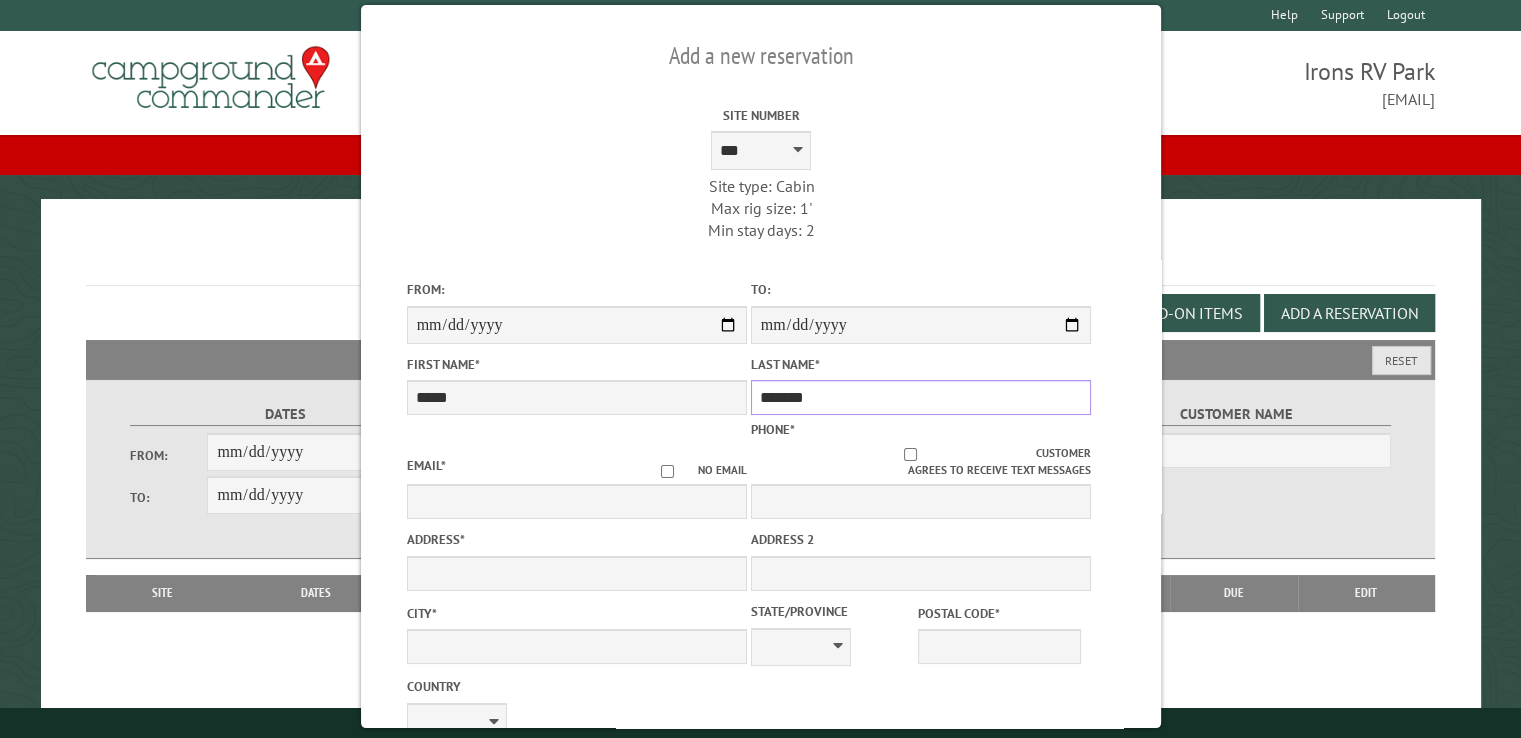 type on "*******" 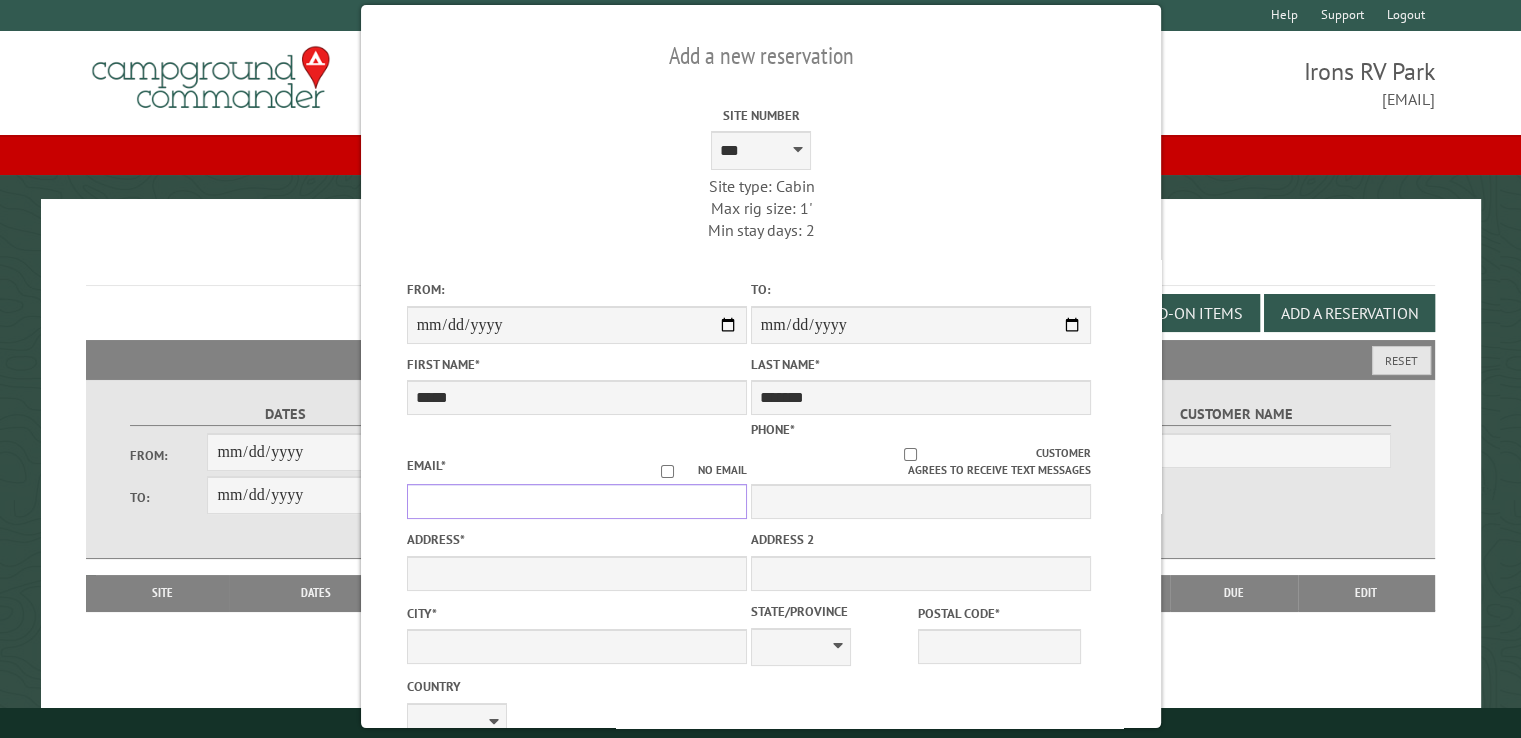 click on "Email *" at bounding box center (576, 501) 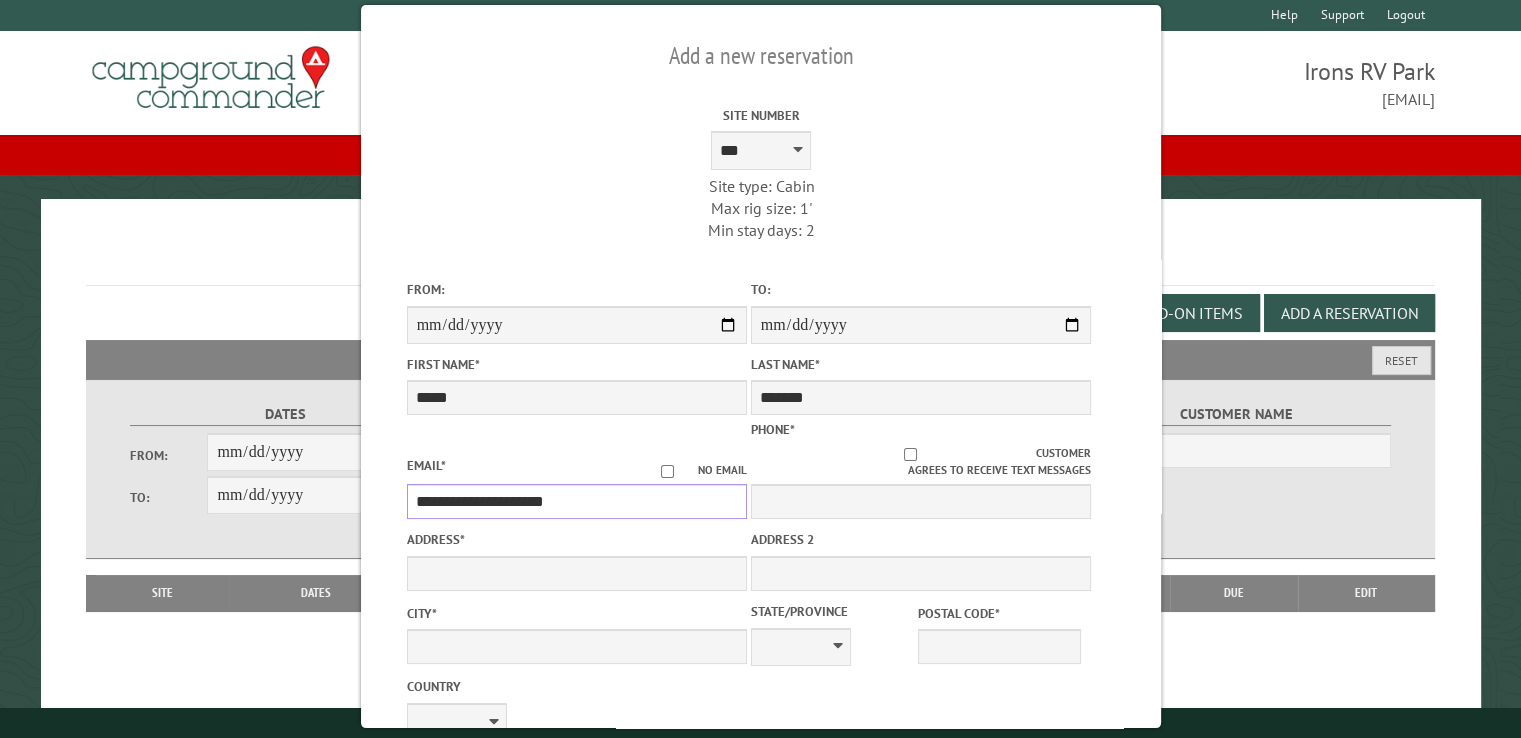 type on "**********" 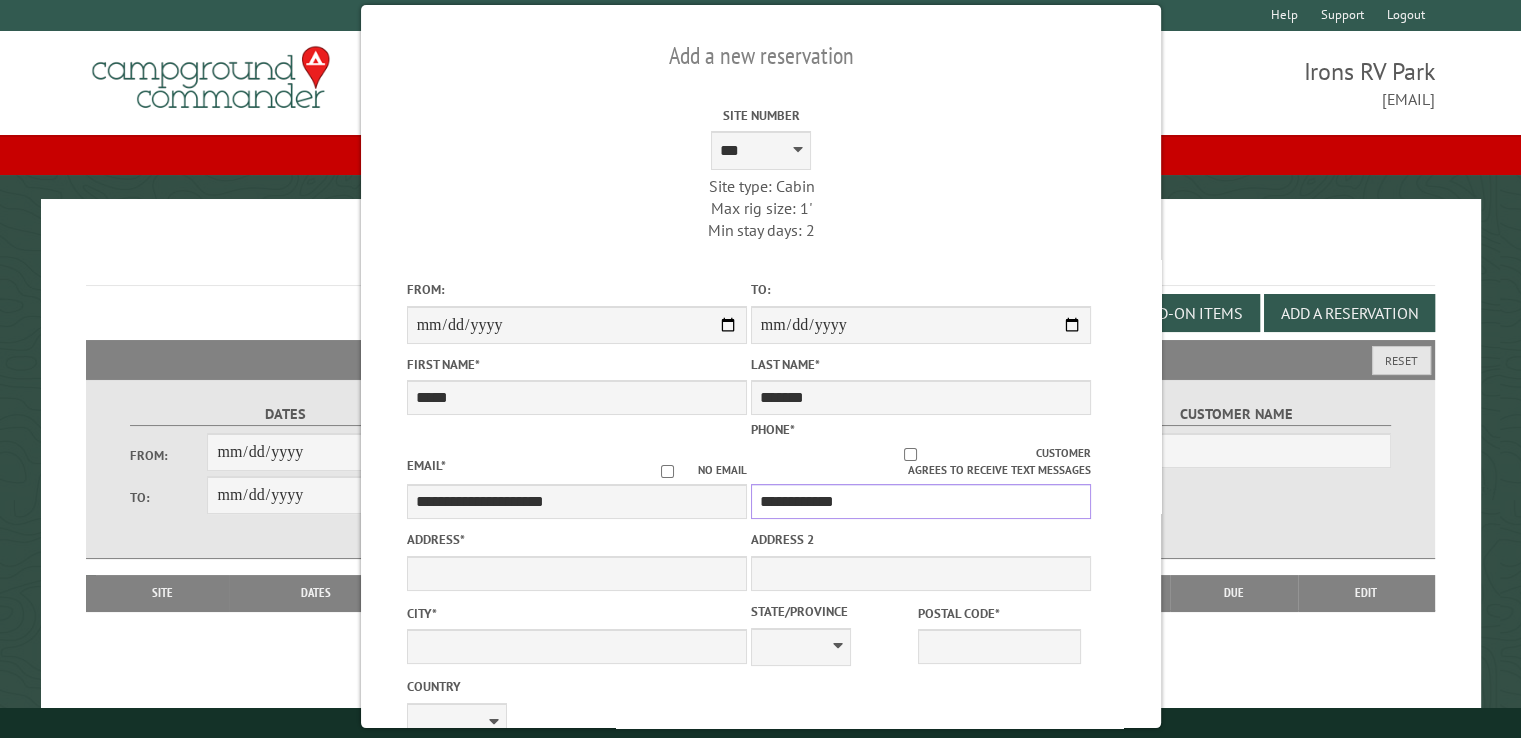 type on "**********" 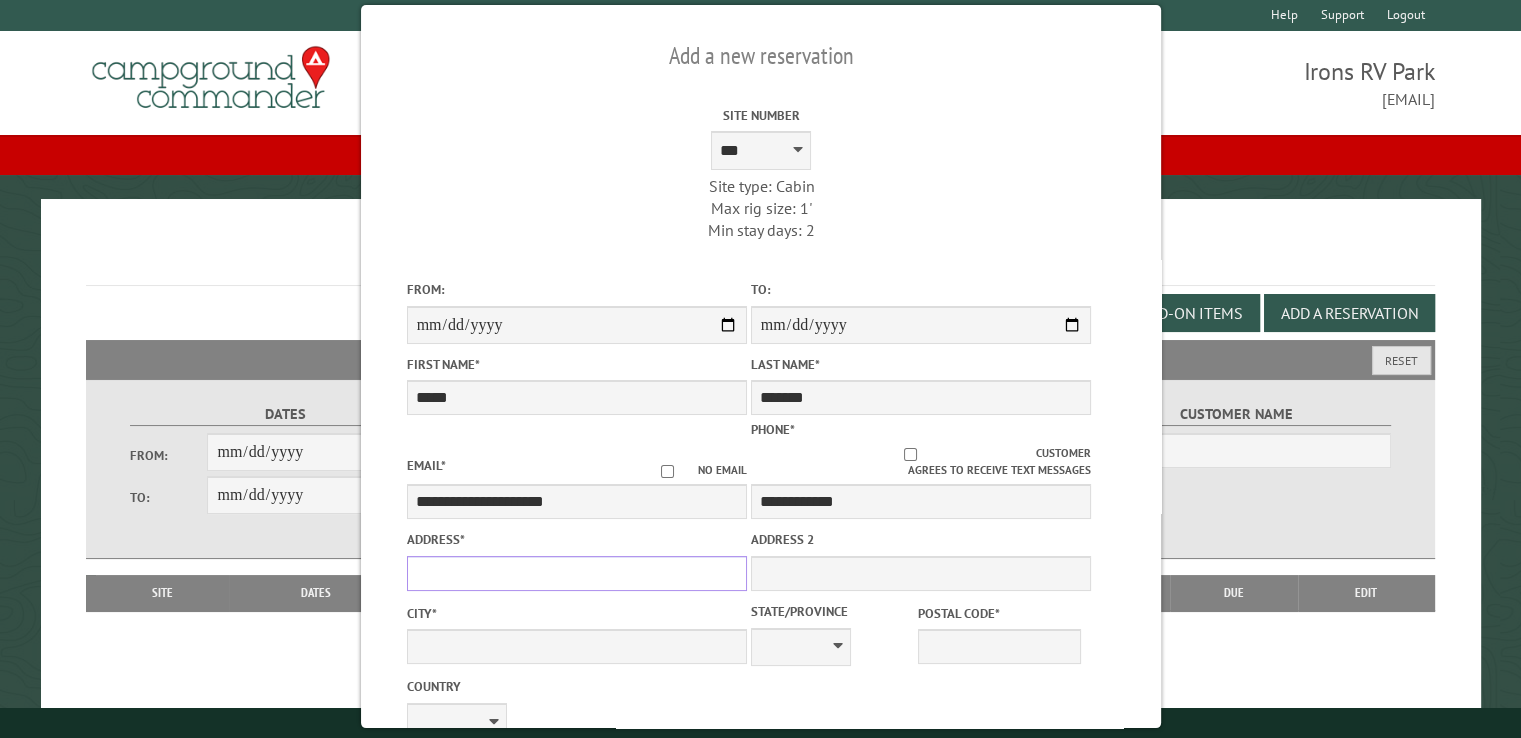 click on "Address *" at bounding box center [576, 573] 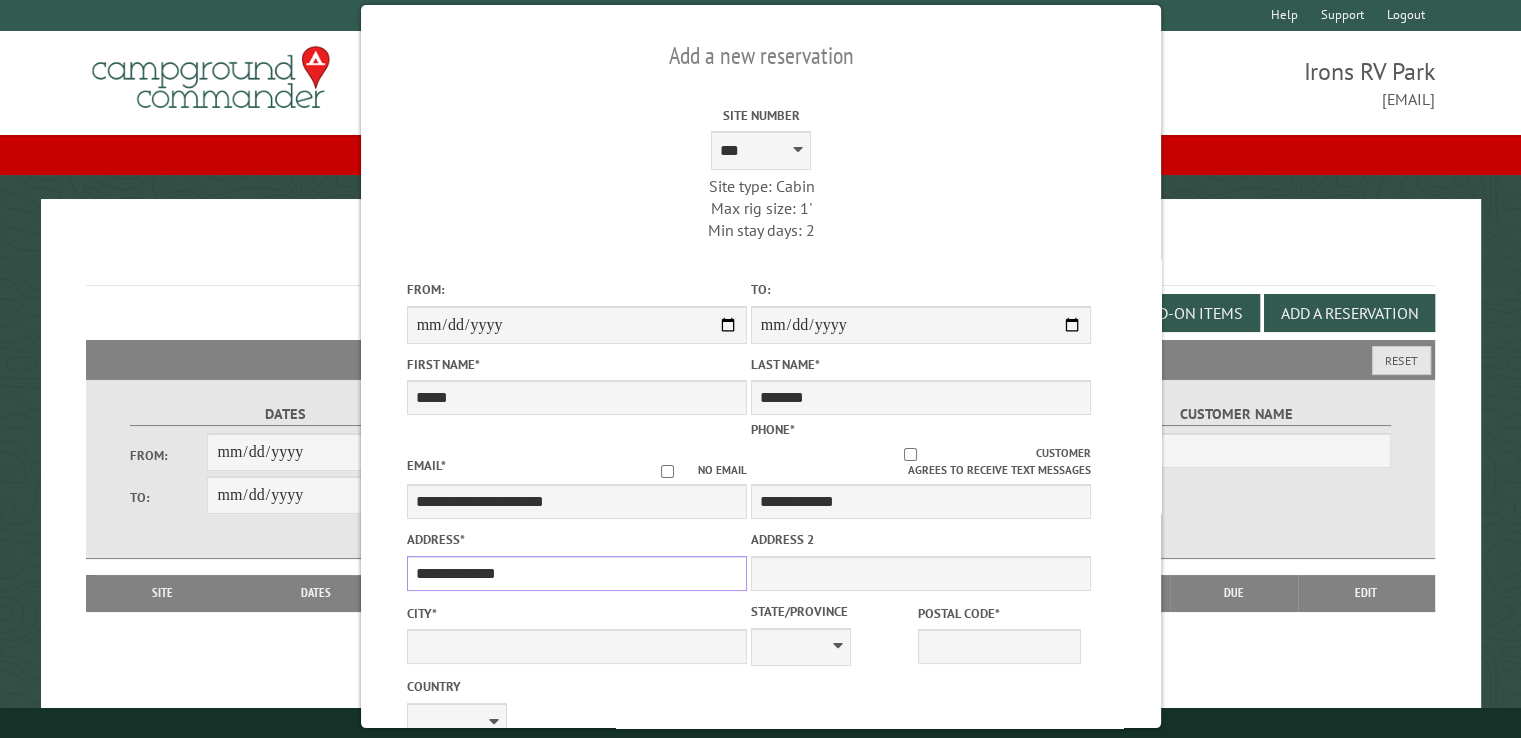 type on "**********" 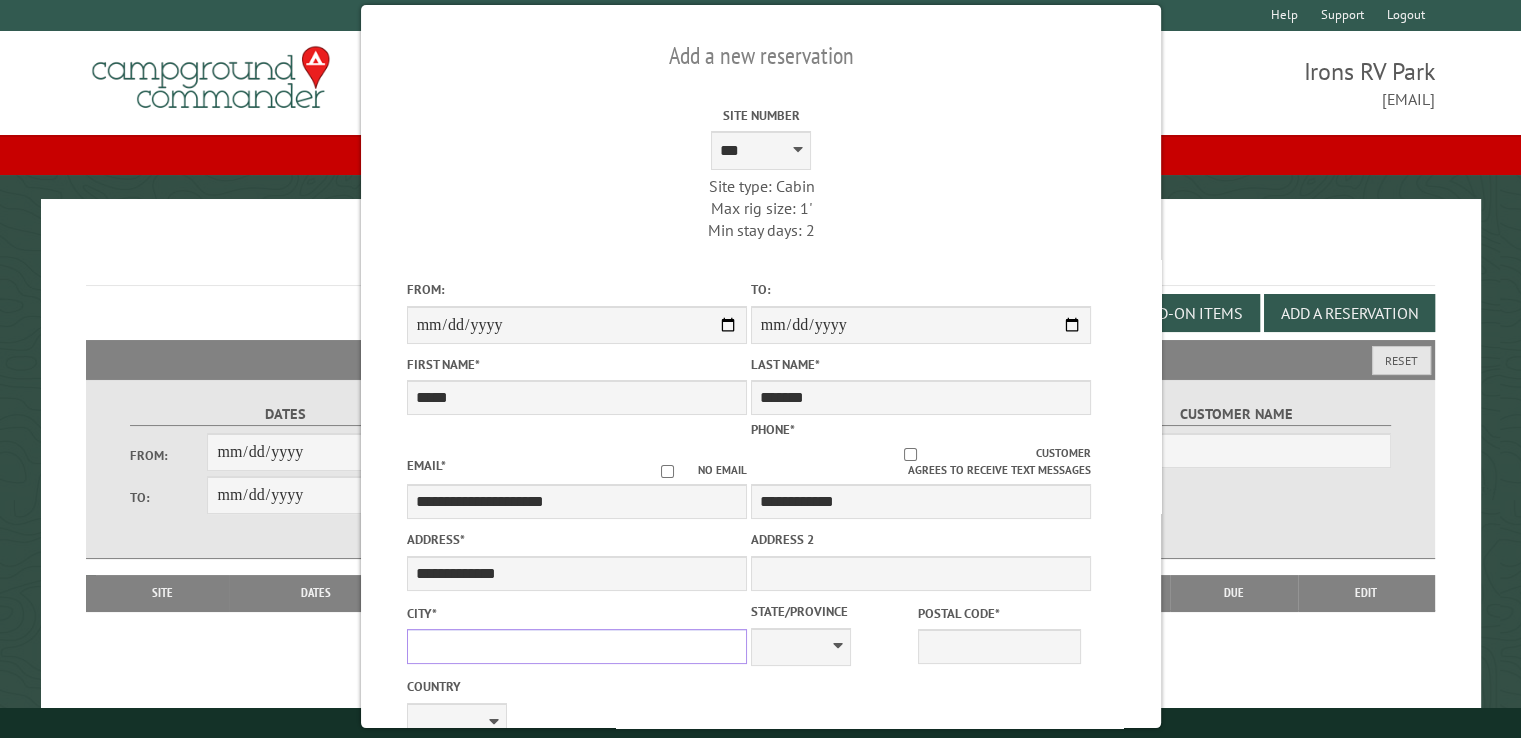 click on "City *" at bounding box center (576, 646) 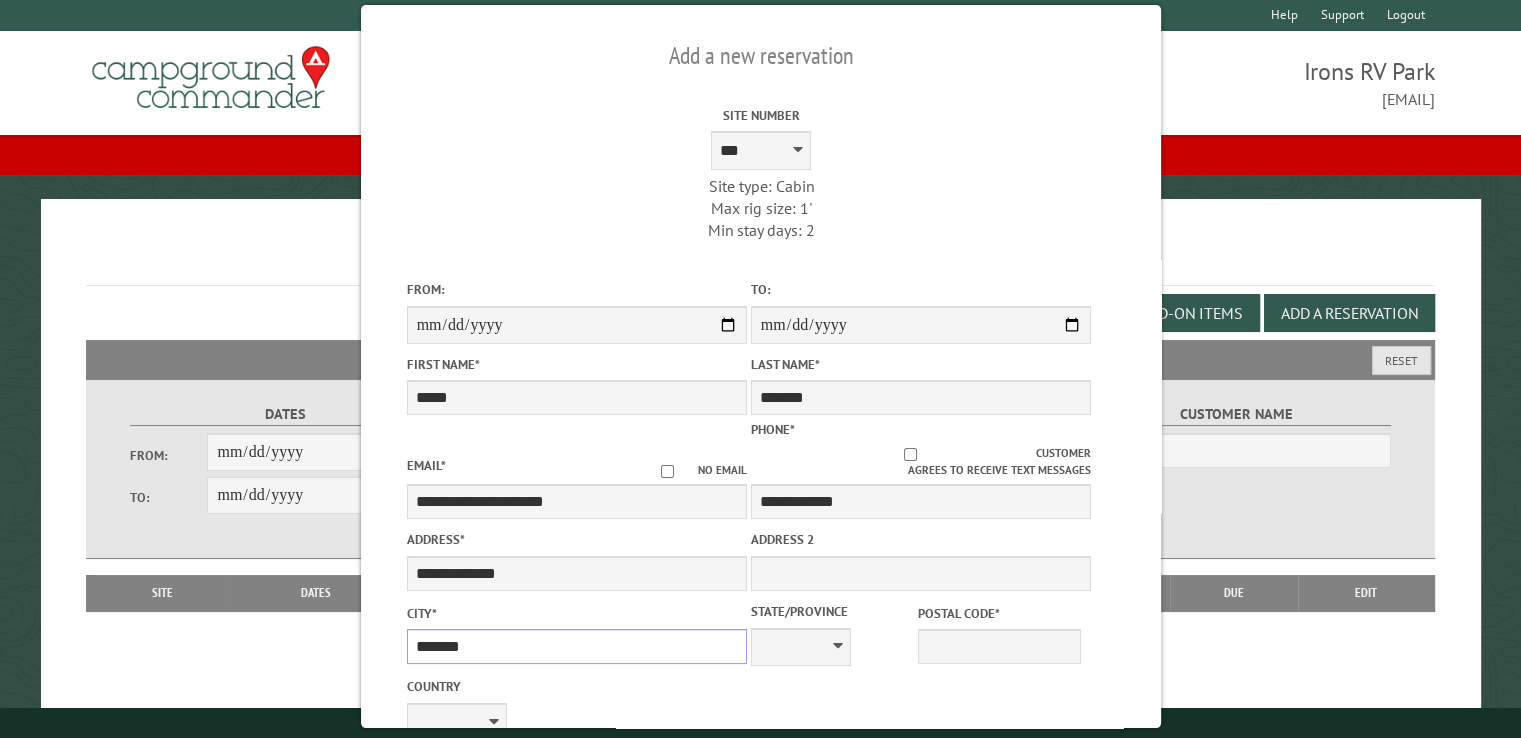 type on "*******" 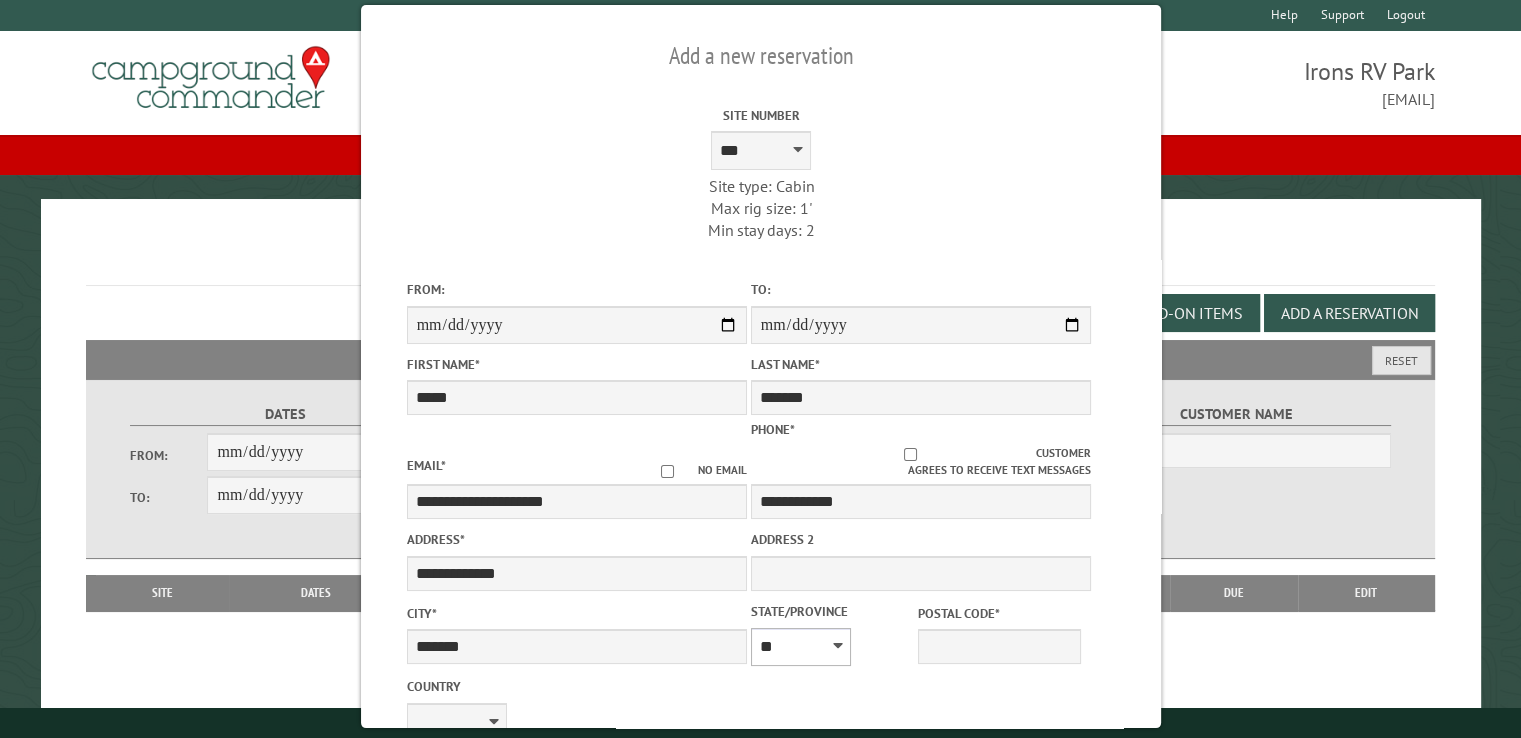 select on "**" 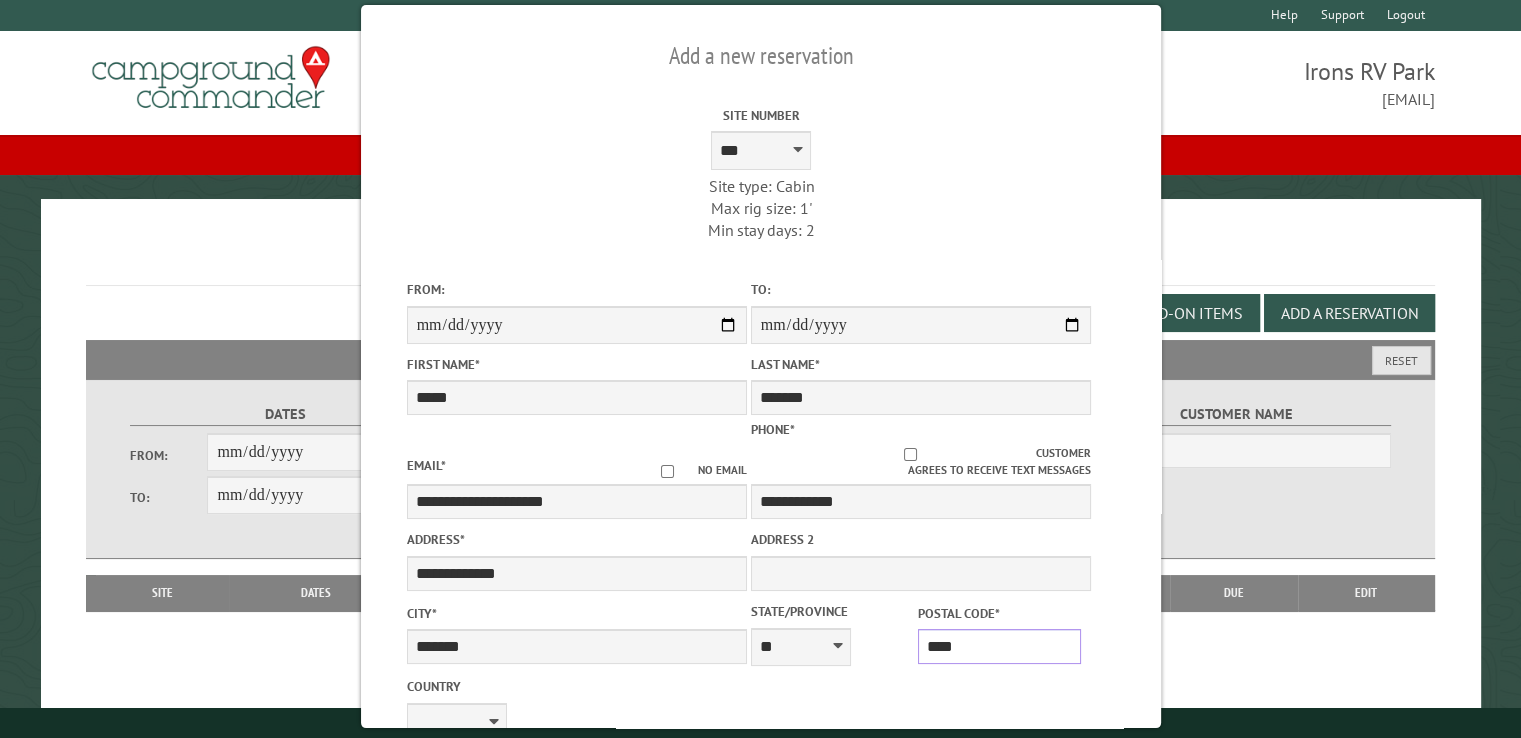 type on "*****" 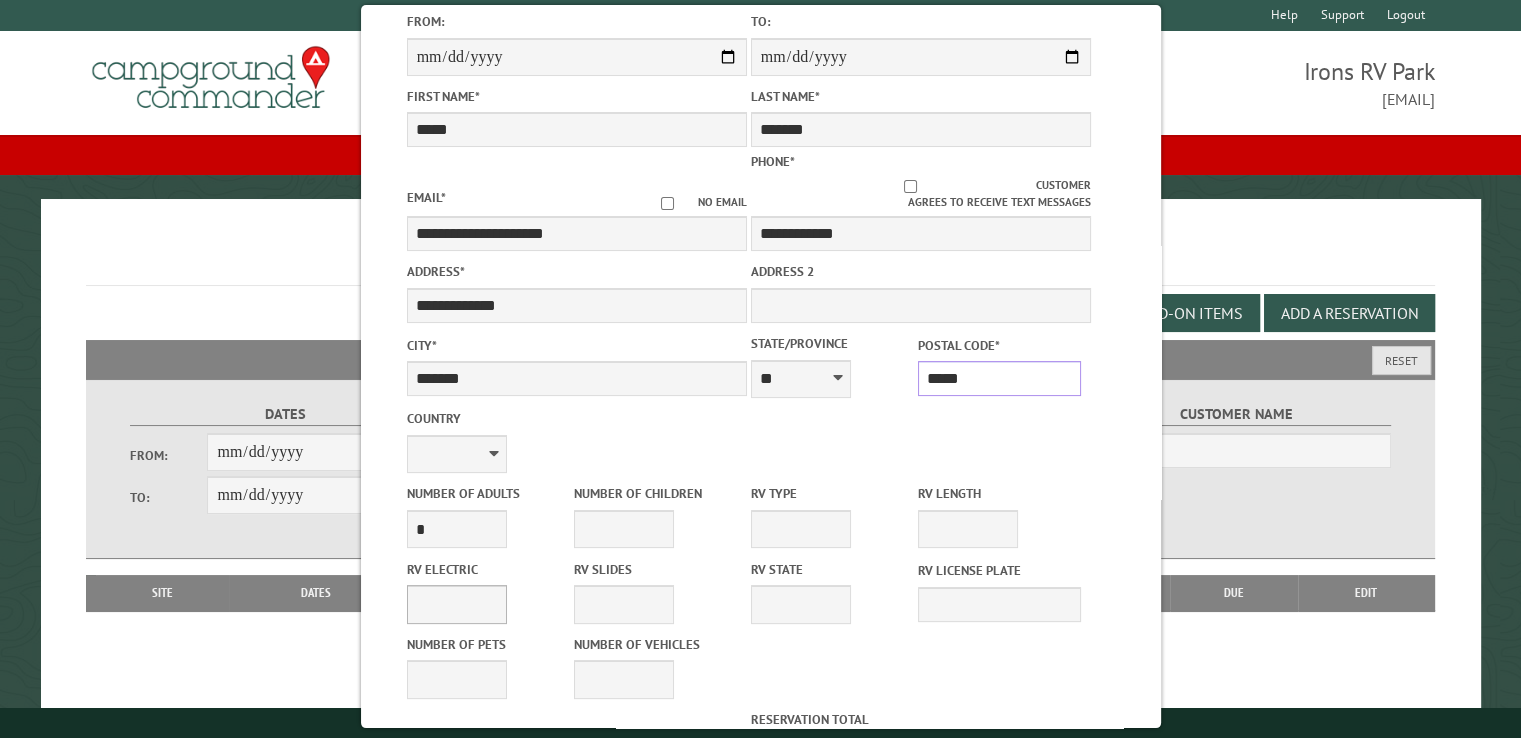 scroll, scrollTop: 300, scrollLeft: 0, axis: vertical 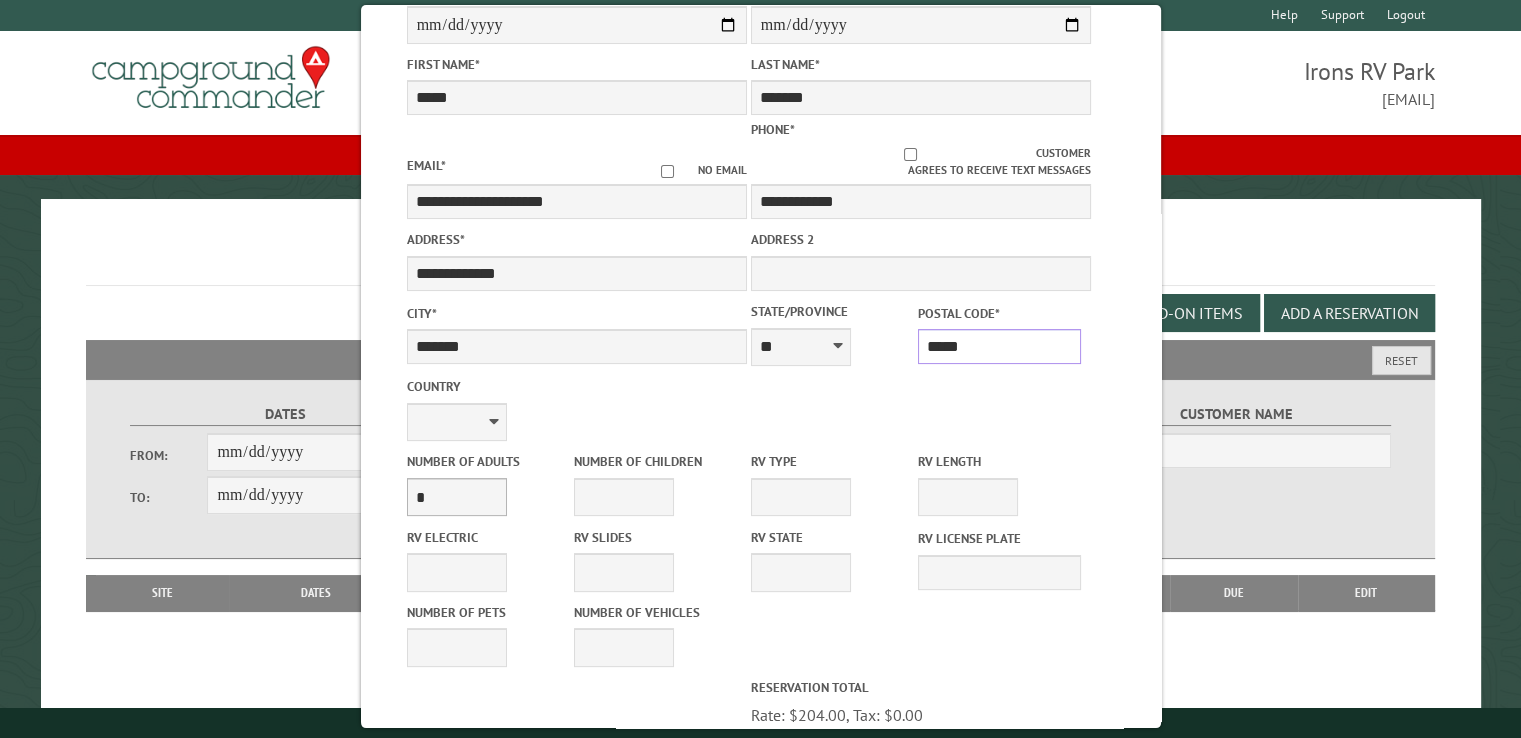 type on "*******" 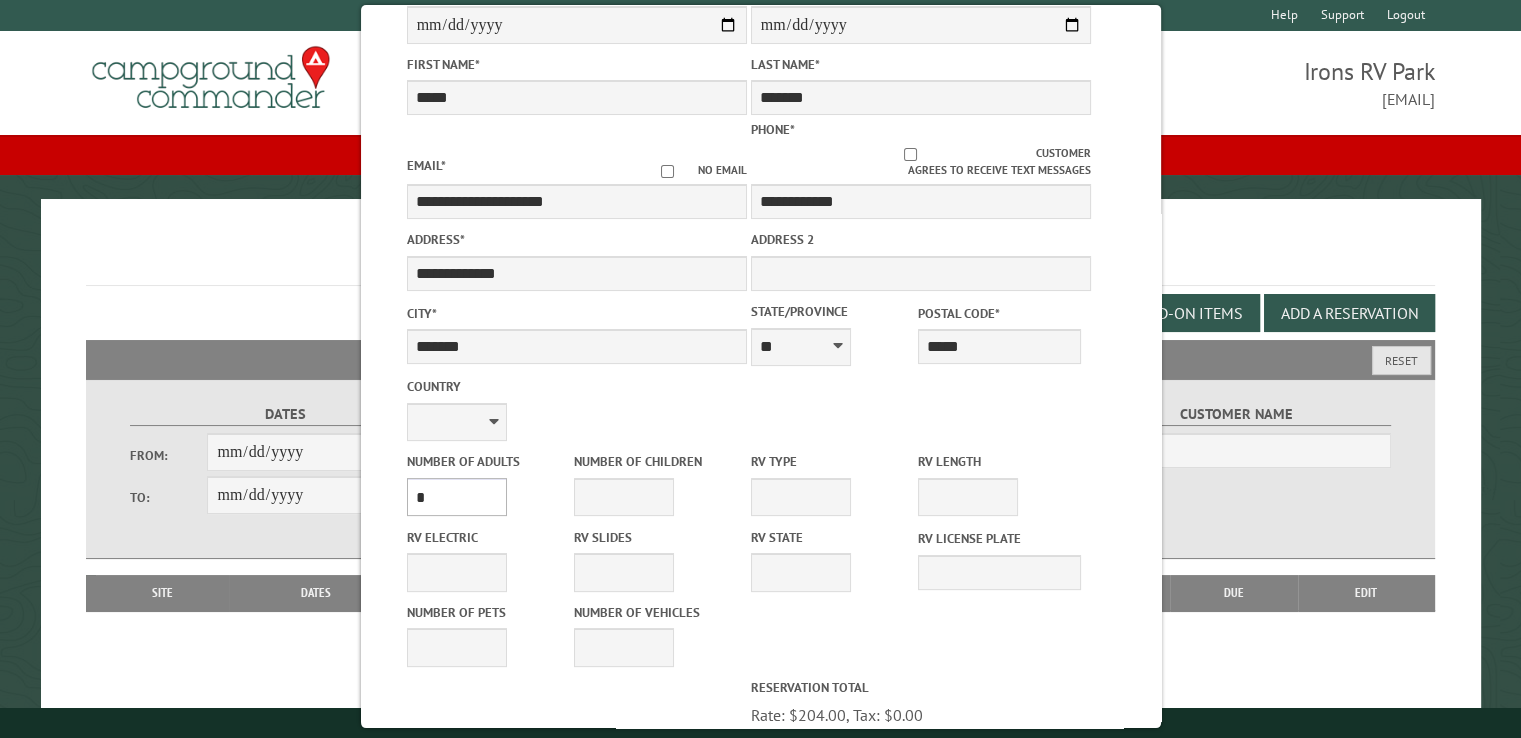 click on "* * * * * * * * * * **" at bounding box center (456, 497) 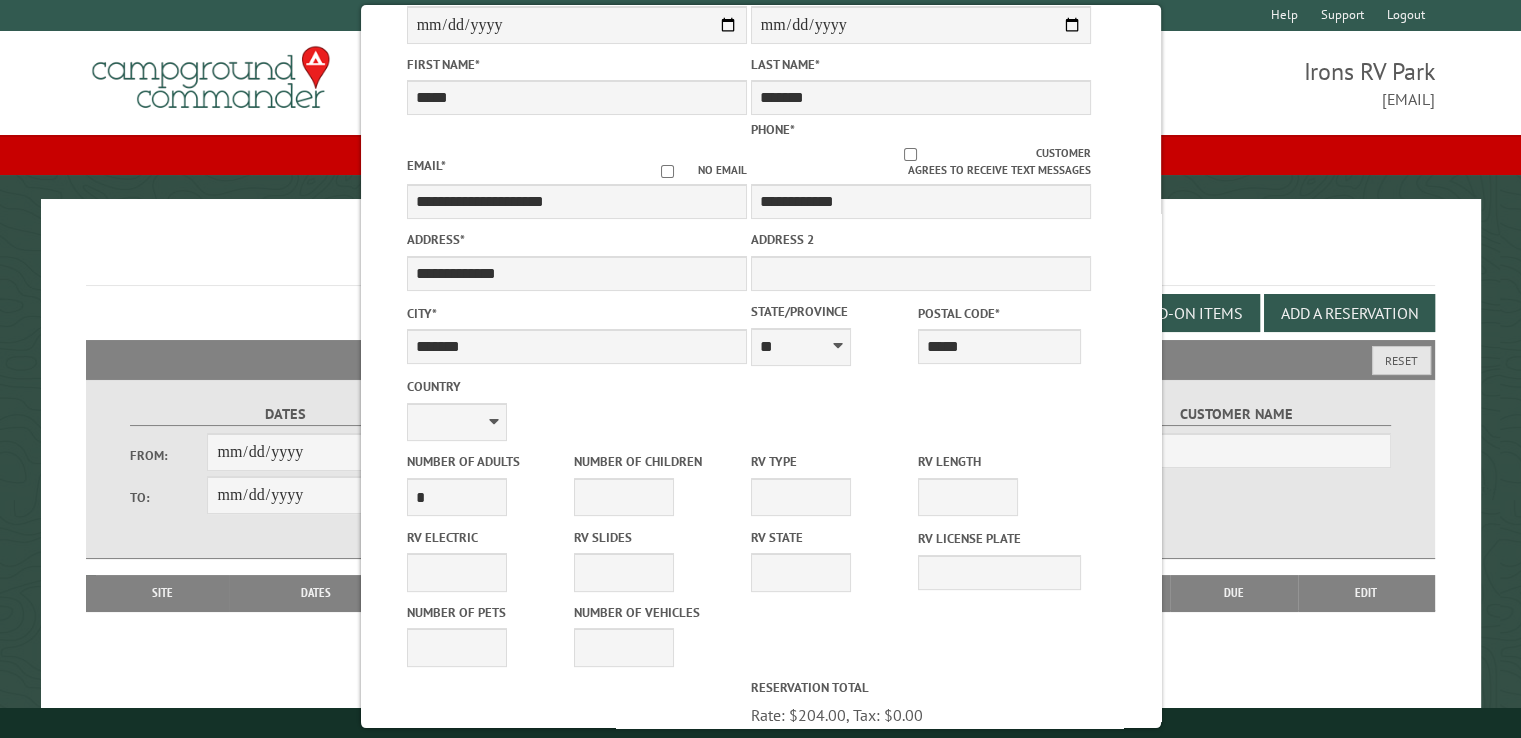 click on "**********" at bounding box center (576, 408) 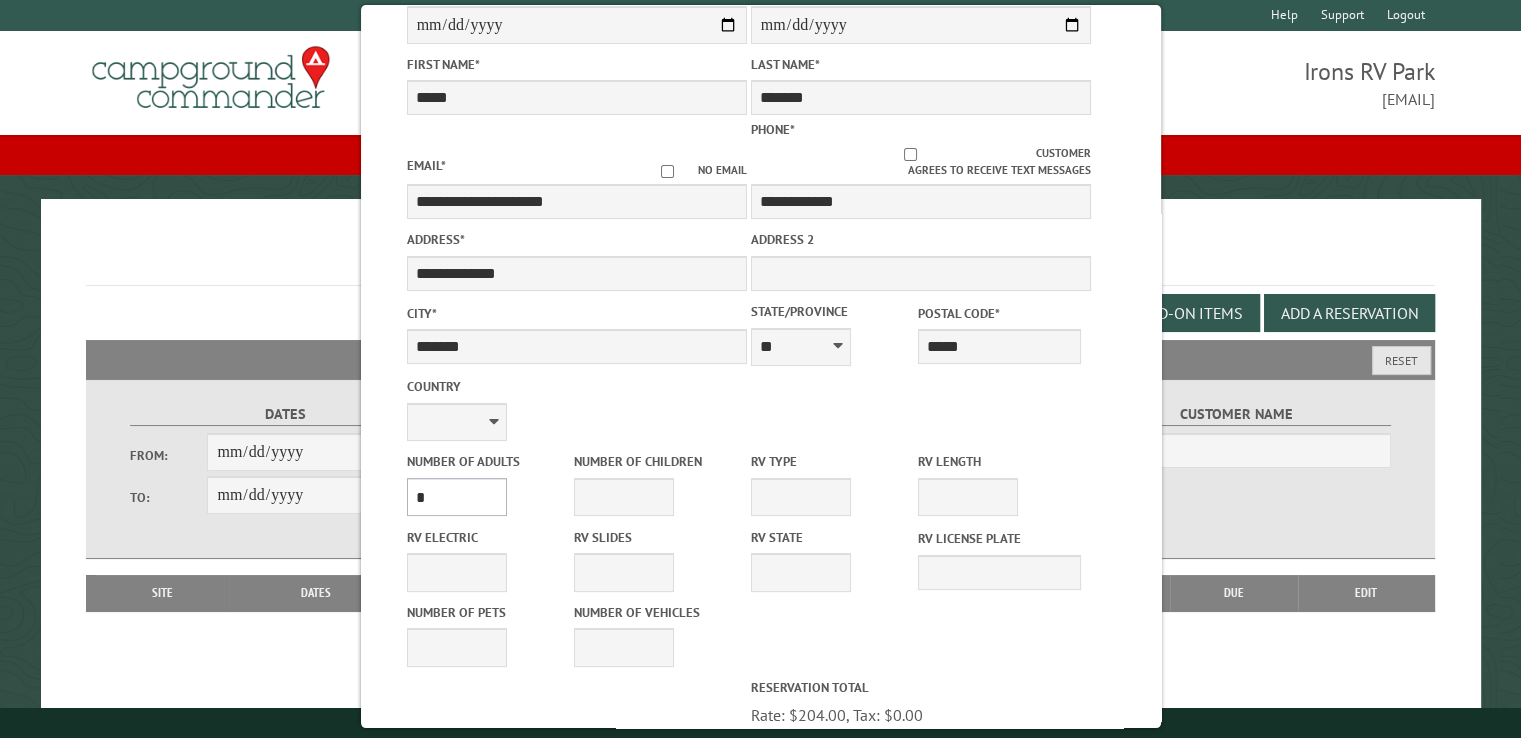click on "* * * * * * * * * * **" at bounding box center [456, 497] 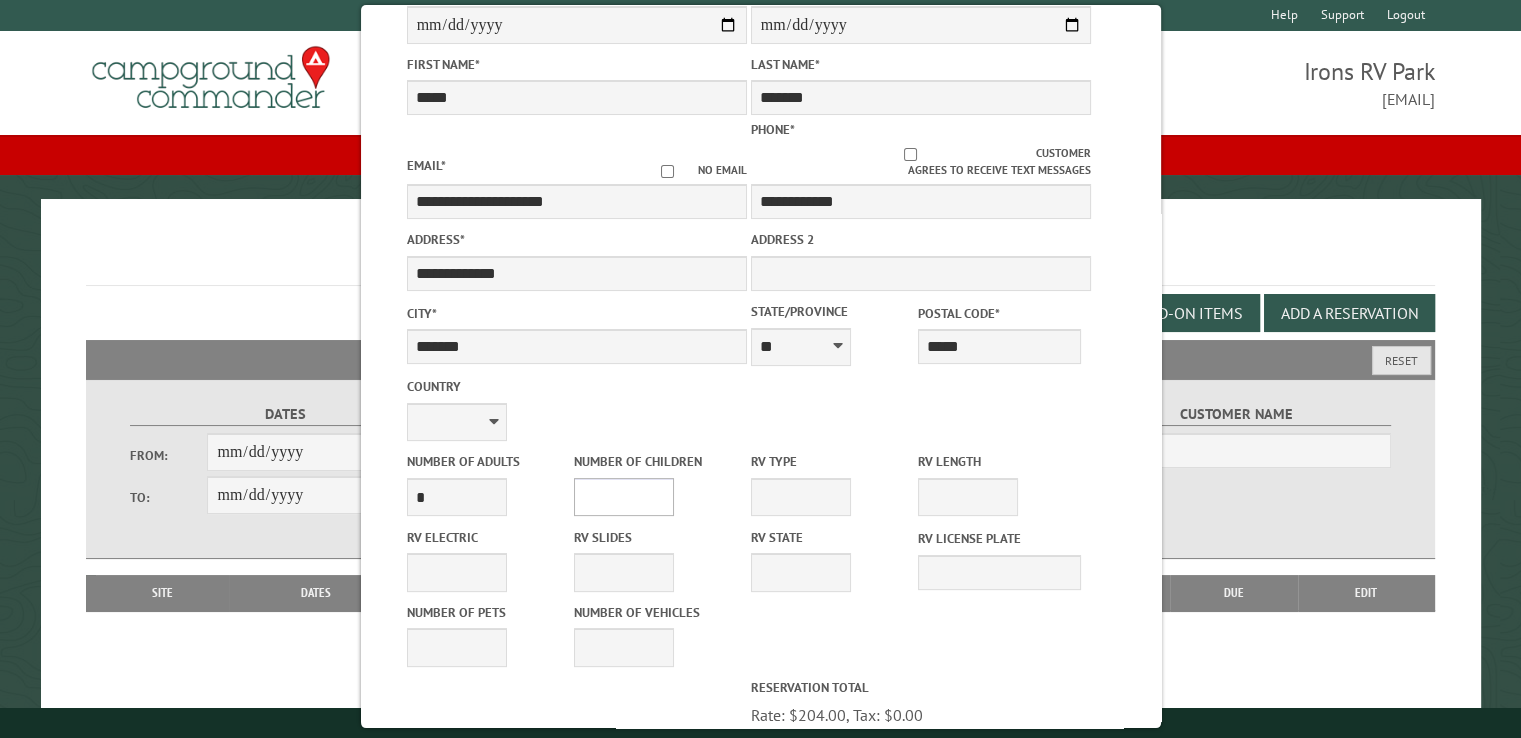 drag, startPoint x: 645, startPoint y: 485, endPoint x: 642, endPoint y: 468, distance: 17.262676 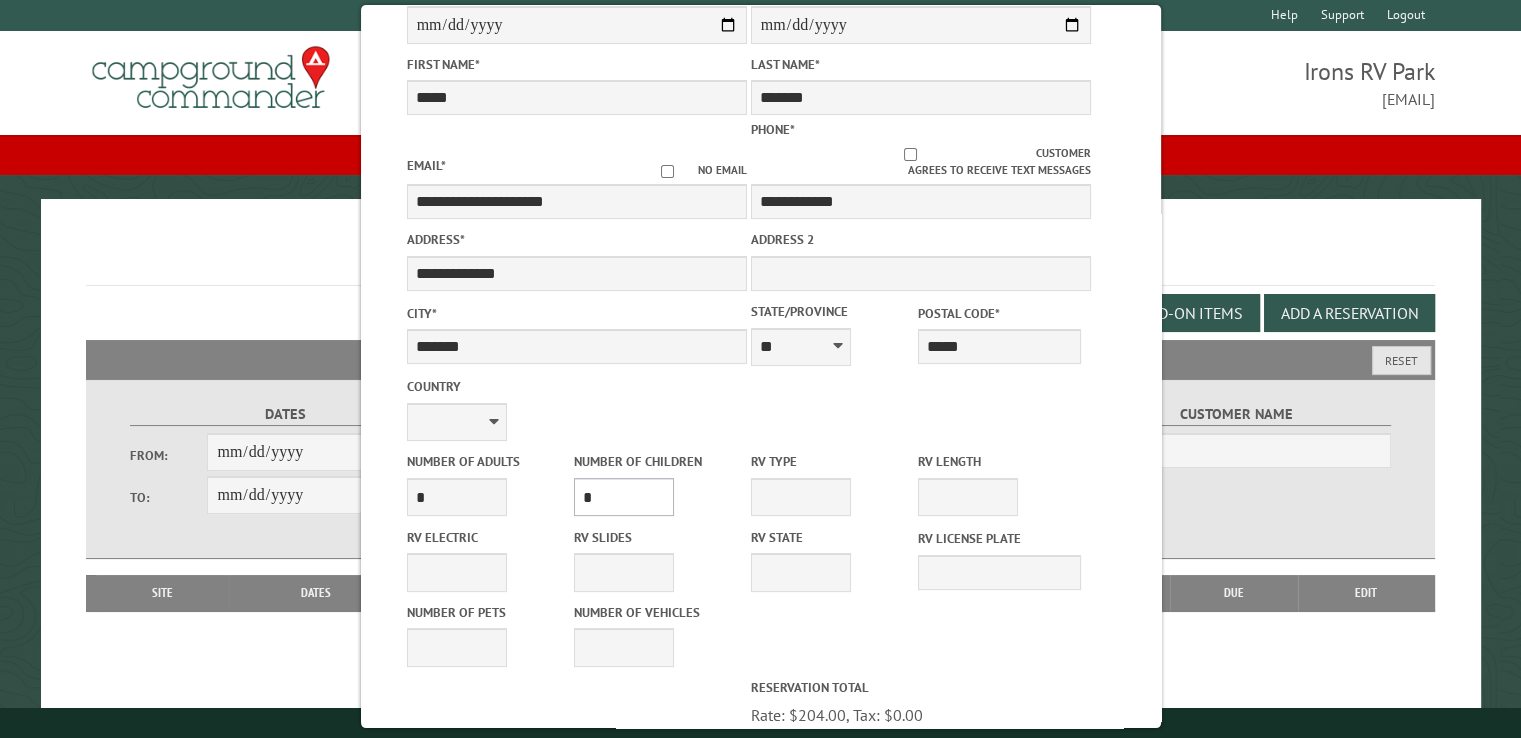 click on "* * * * * * * * * * **" at bounding box center [623, 497] 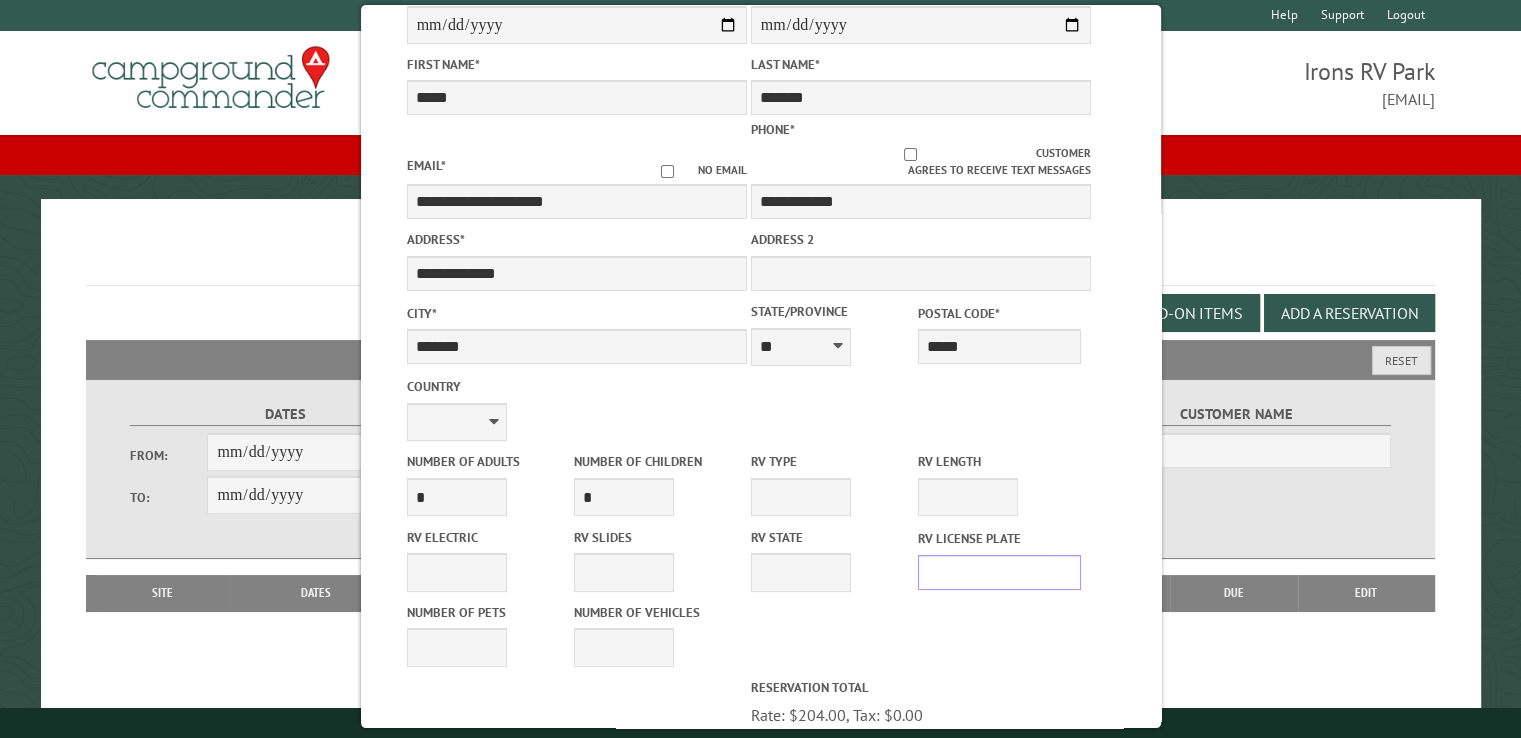 click on "RV License Plate" at bounding box center (999, 572) 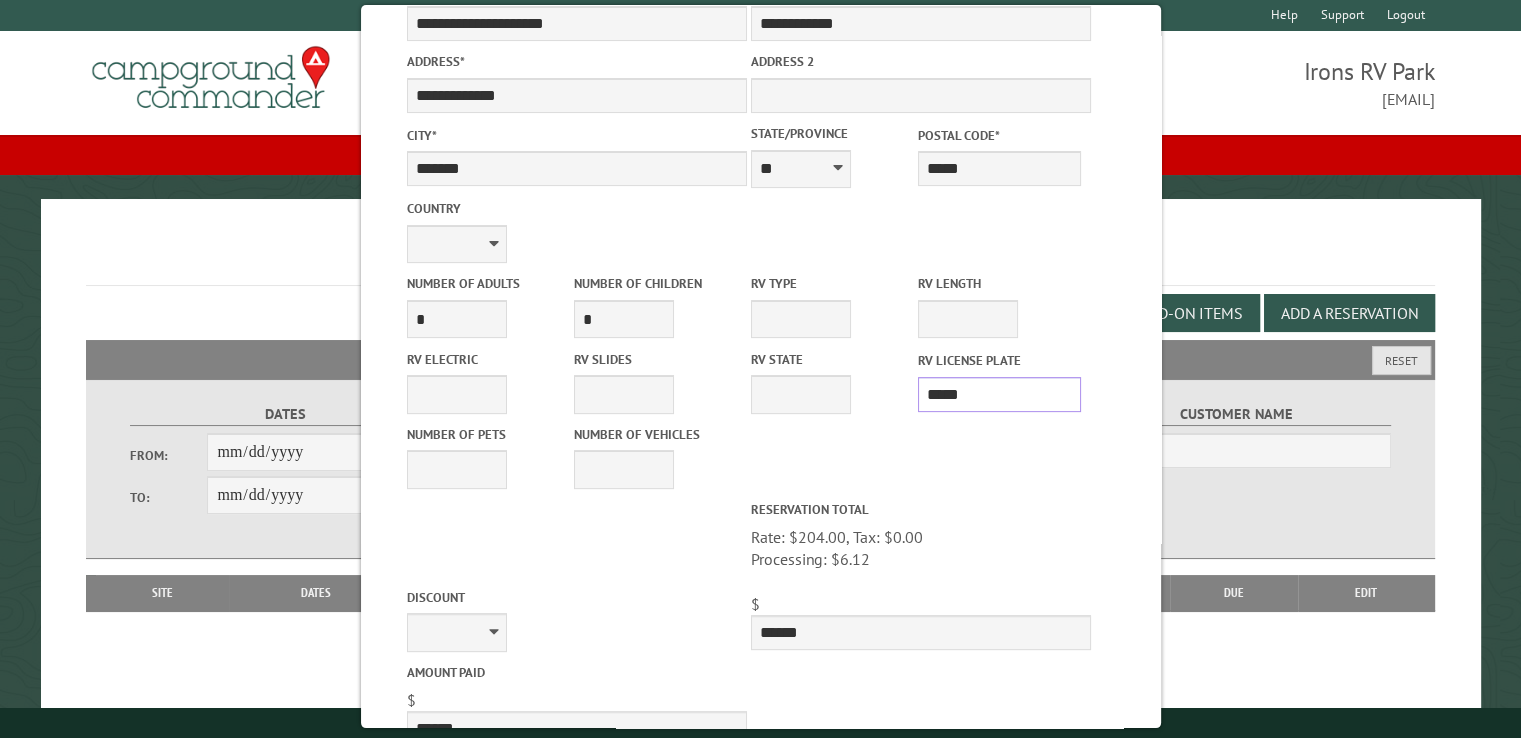 scroll, scrollTop: 600, scrollLeft: 0, axis: vertical 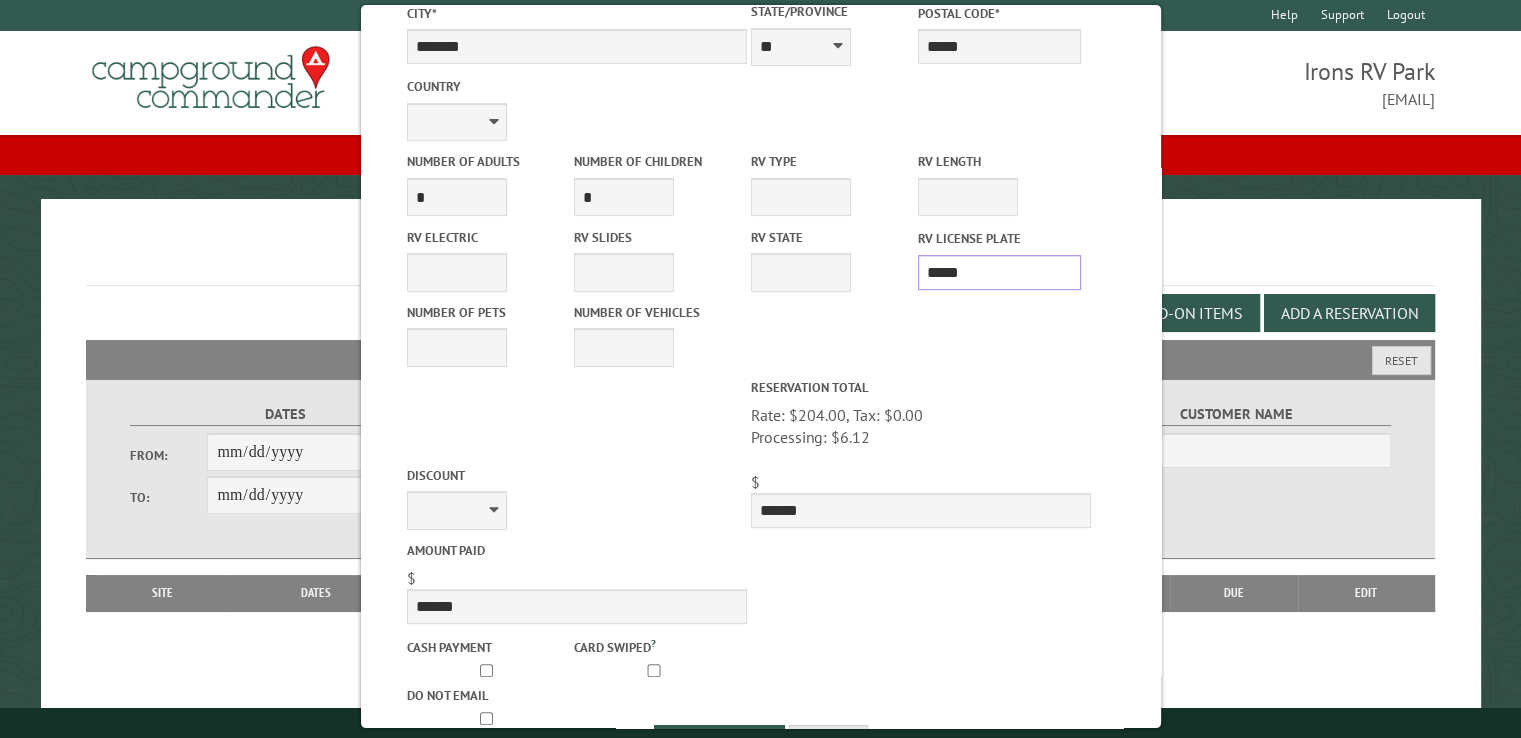 type on "*****" 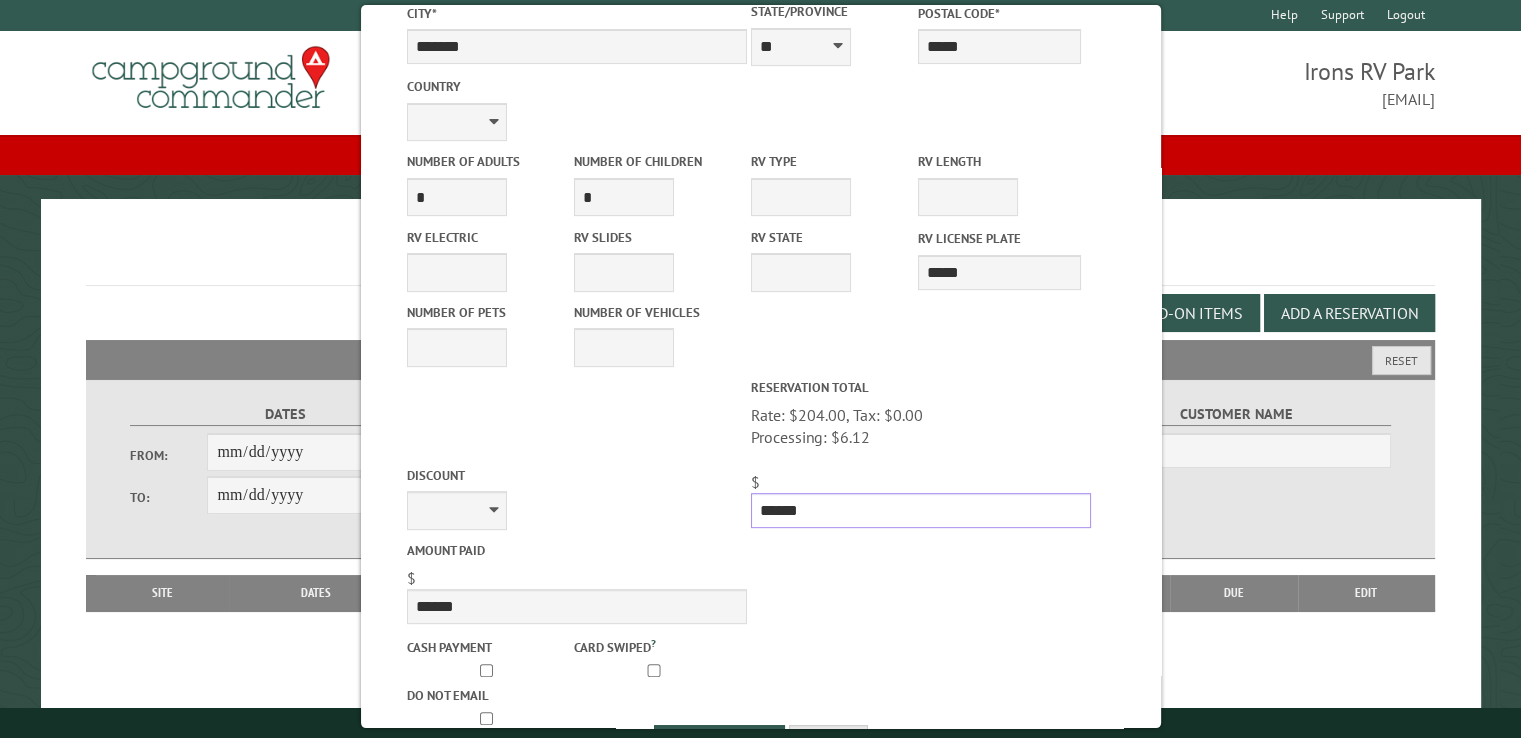 drag, startPoint x: 823, startPoint y: 504, endPoint x: 745, endPoint y: 493, distance: 78.77182 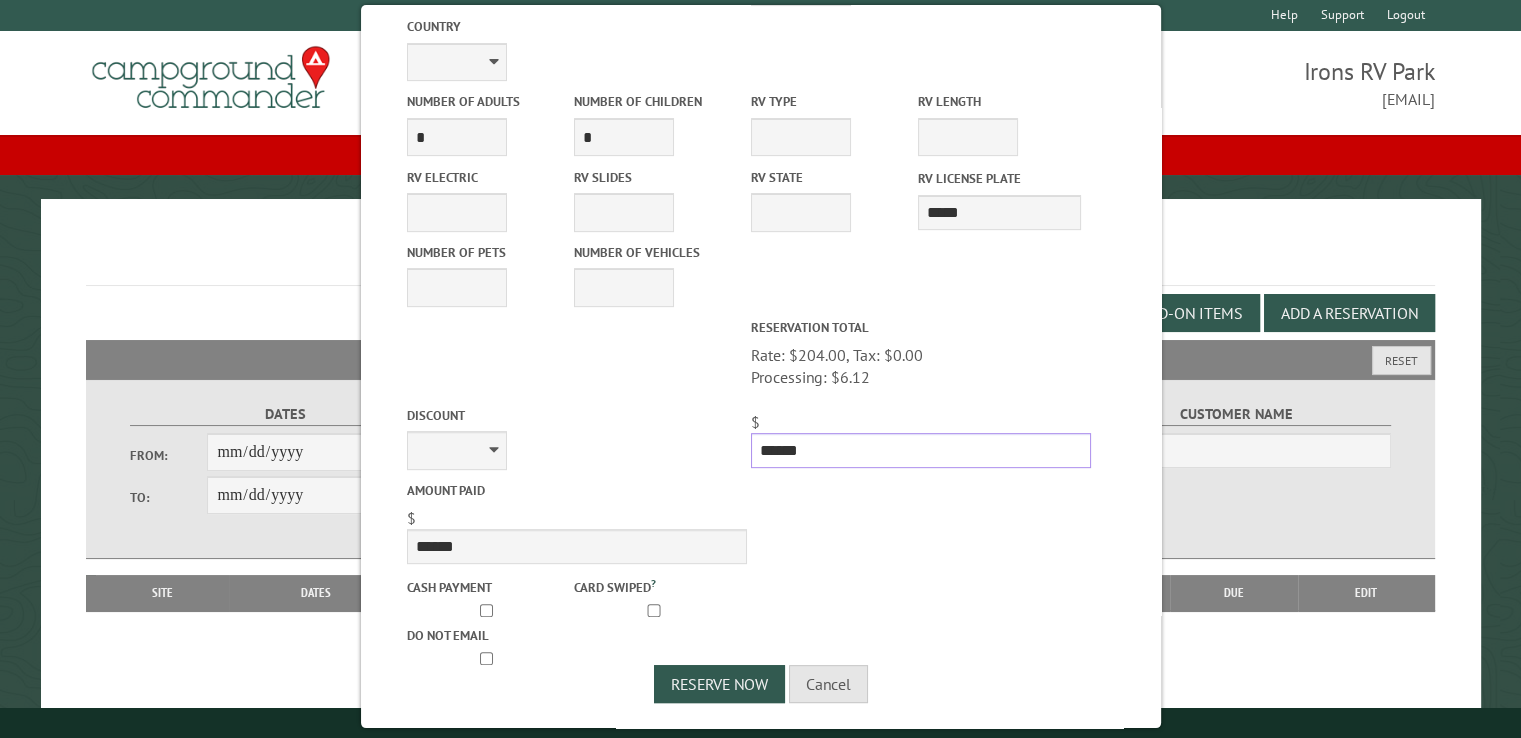 type on "******" 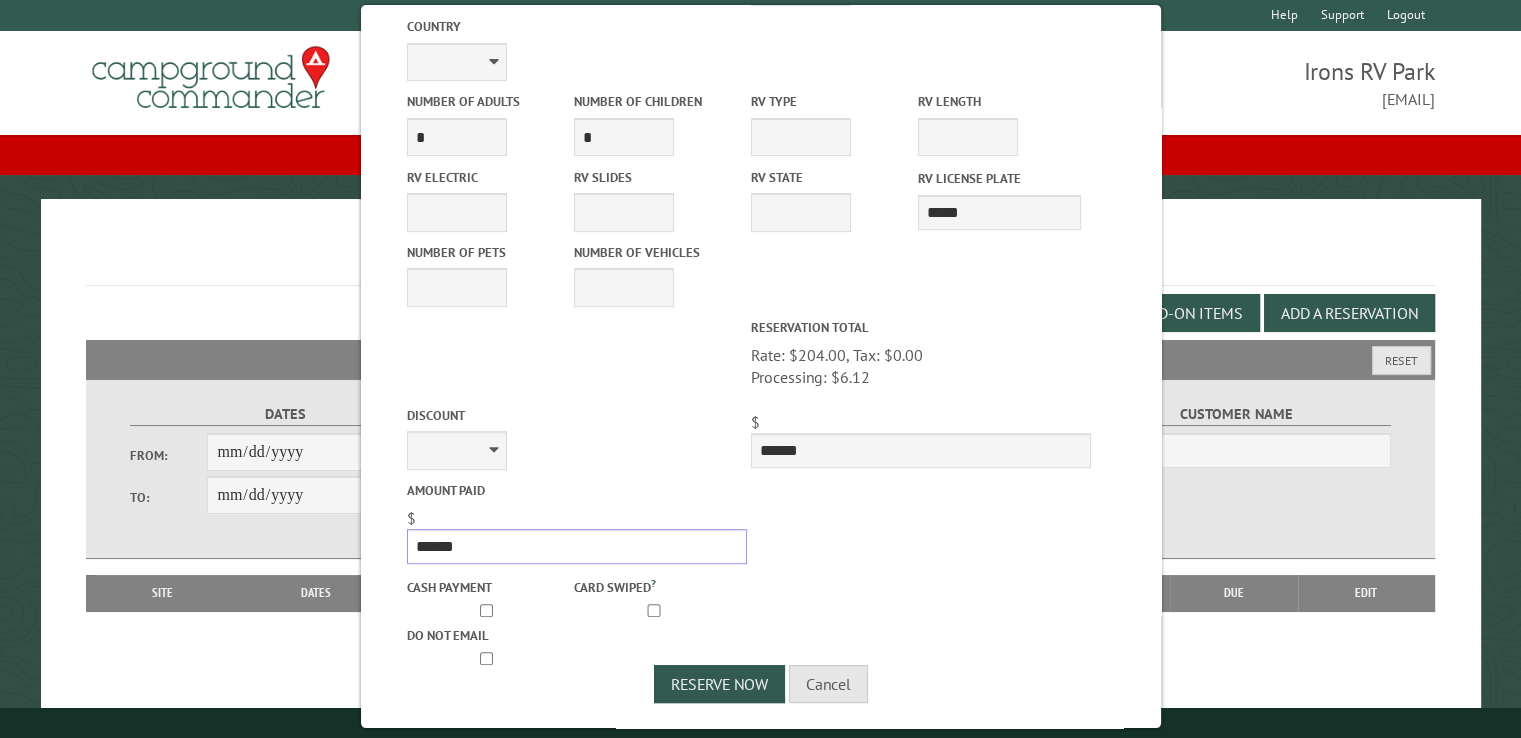 drag, startPoint x: 479, startPoint y: 535, endPoint x: 400, endPoint y: 535, distance: 79 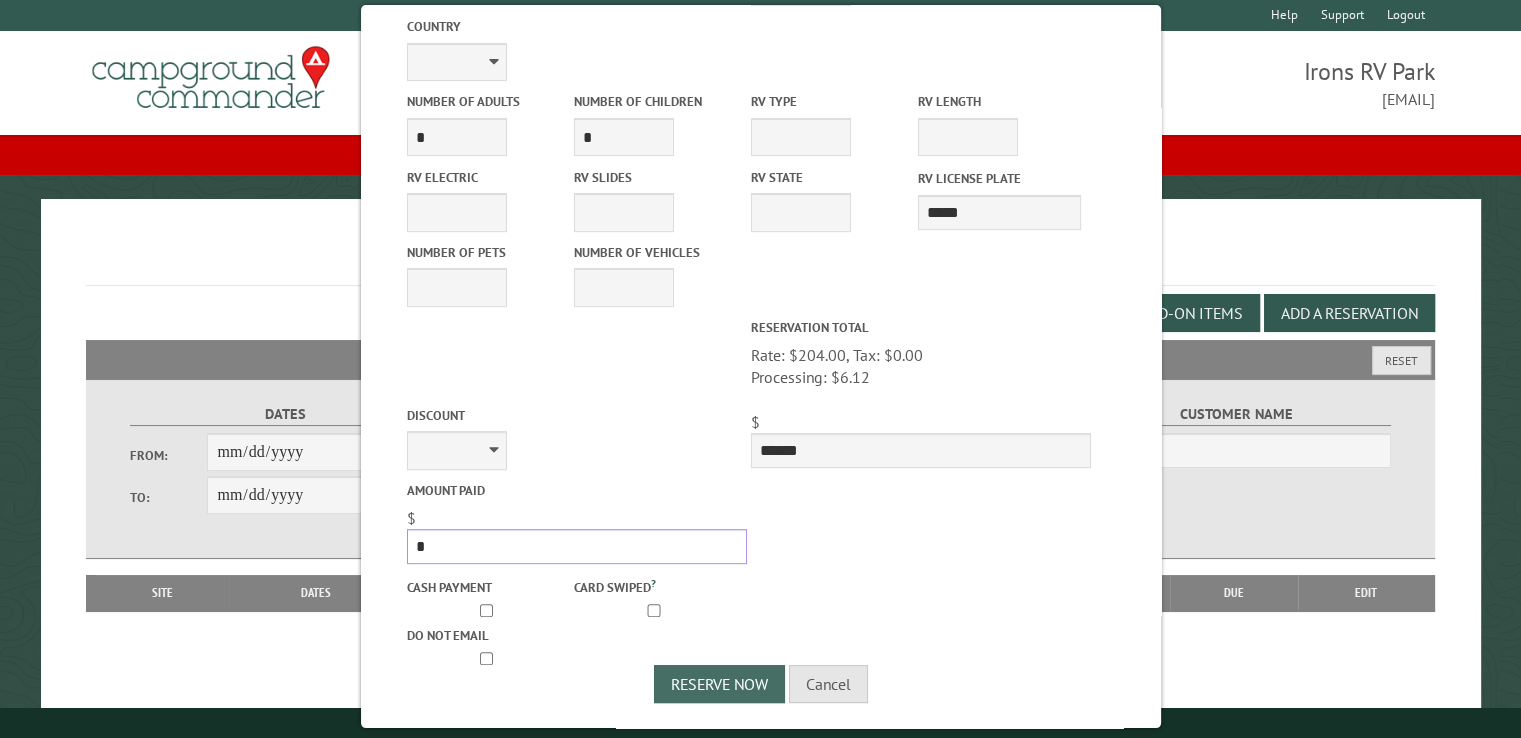 type on "*" 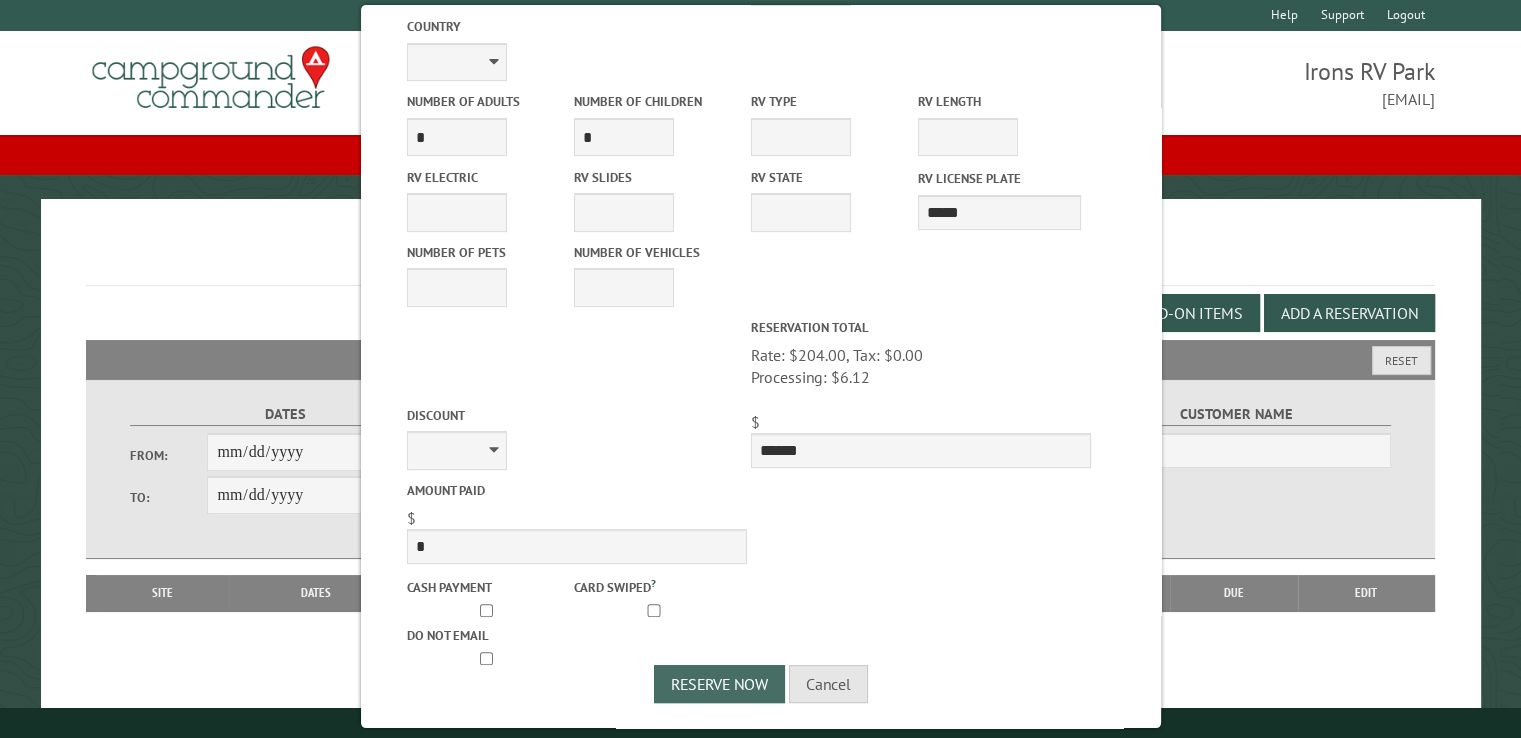 click on "Reserve Now" at bounding box center (719, 684) 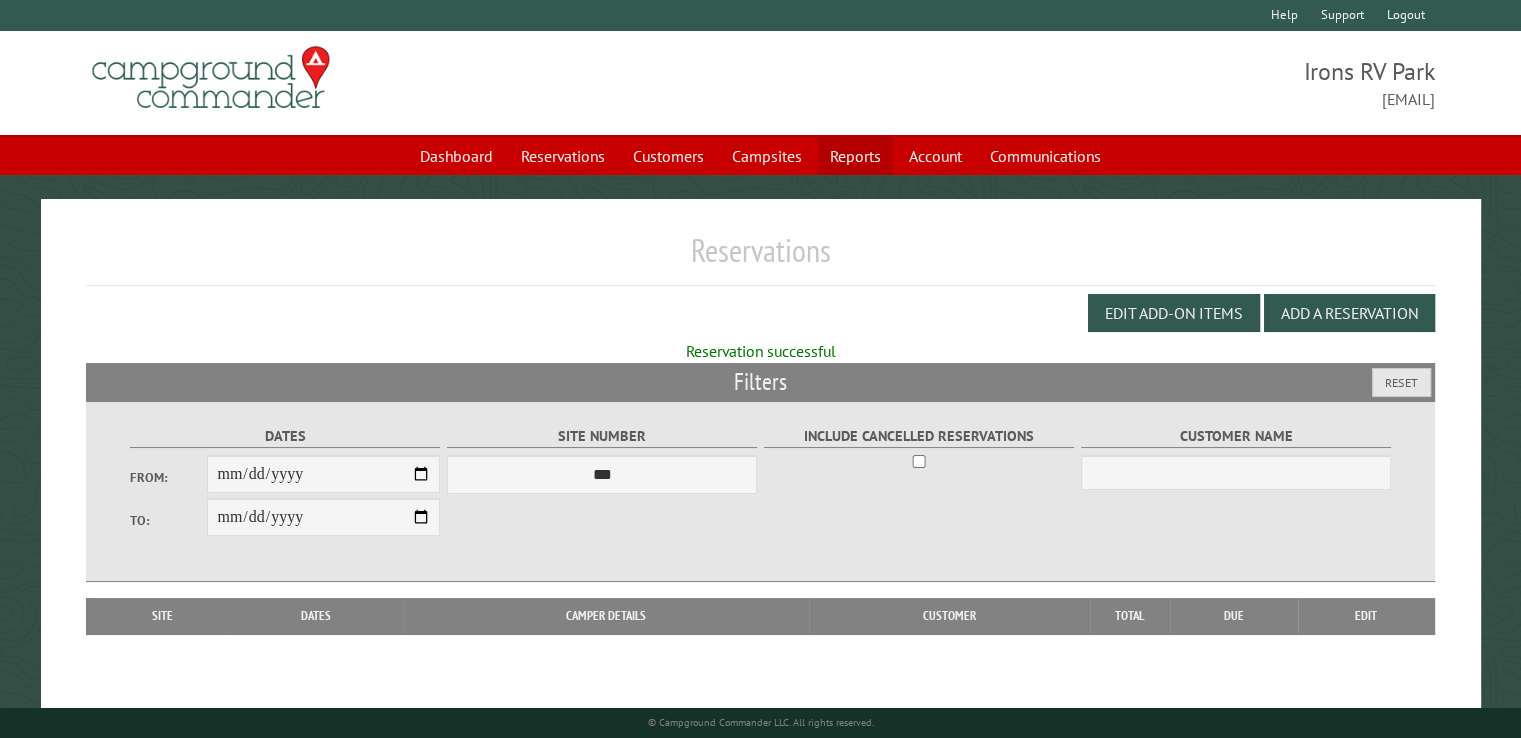 click on "Reports" at bounding box center (855, 156) 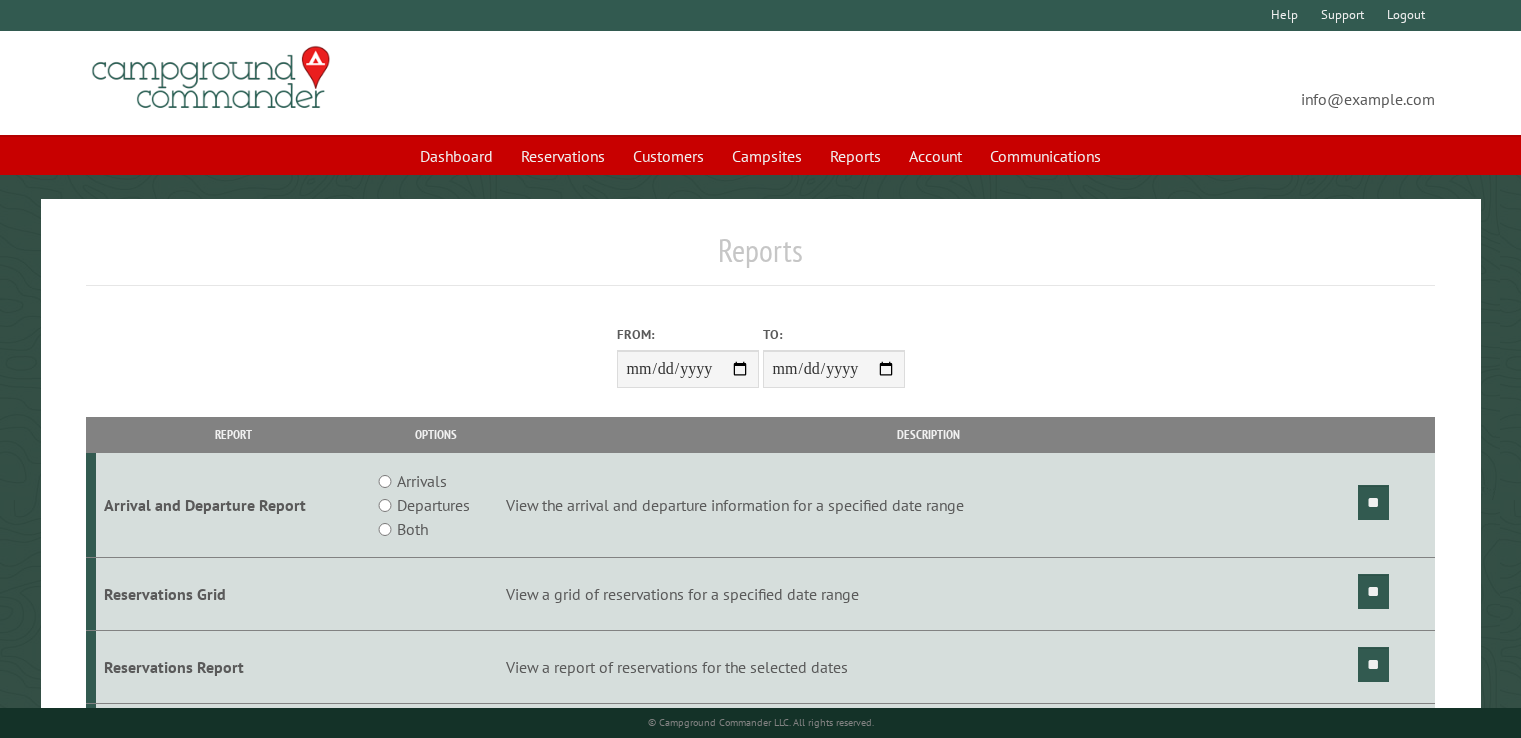 click on "Reports" at bounding box center [855, 156] 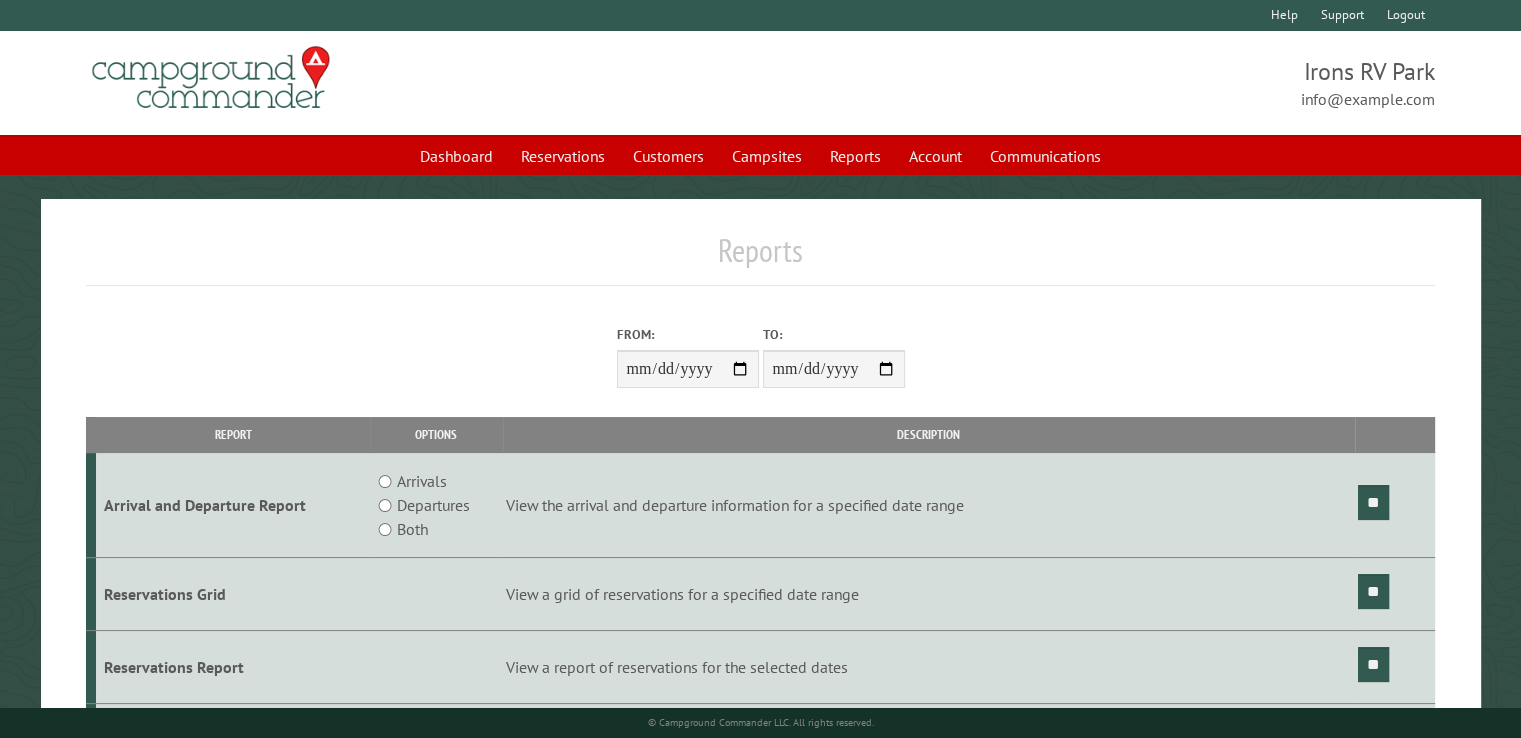 type on "**********" 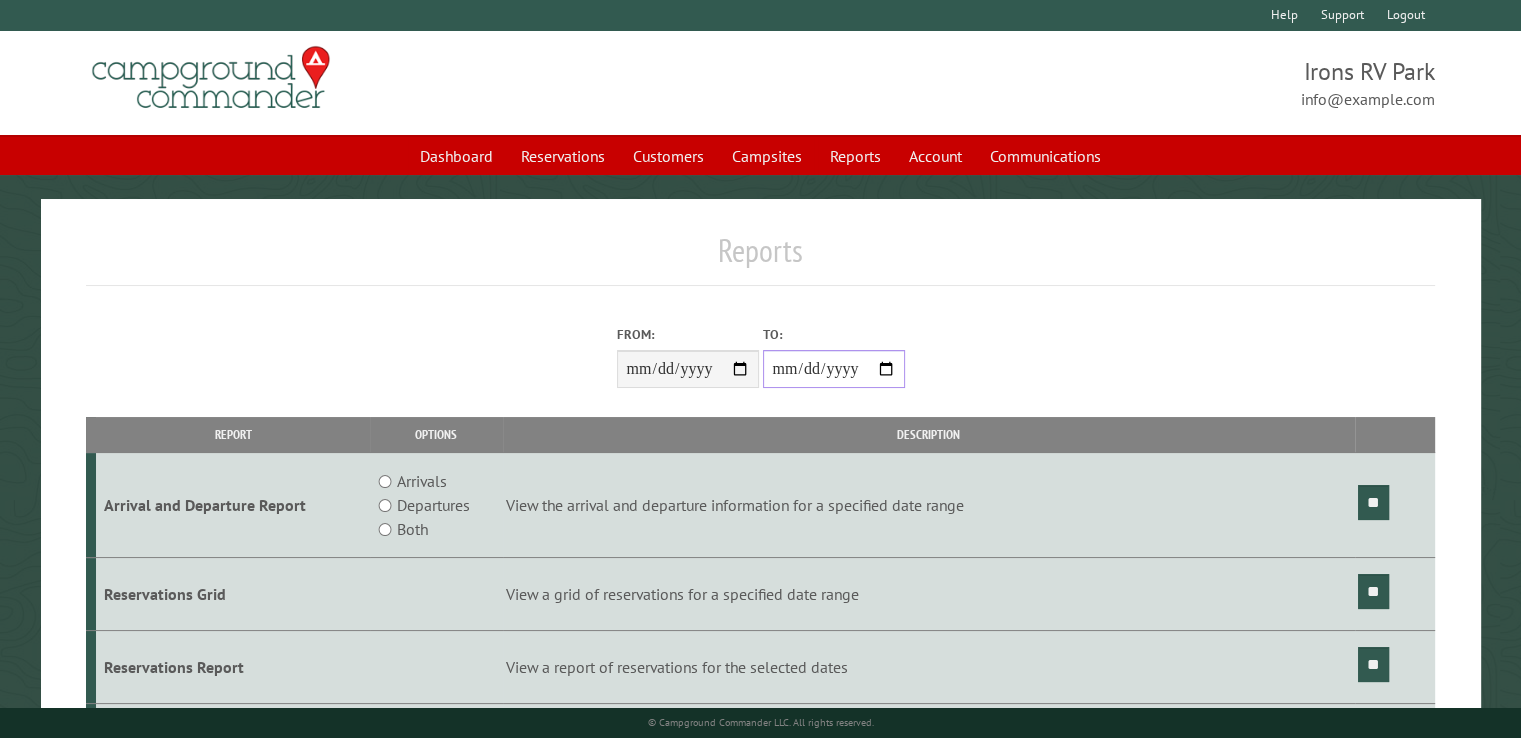 click on "**********" at bounding box center (834, 369) 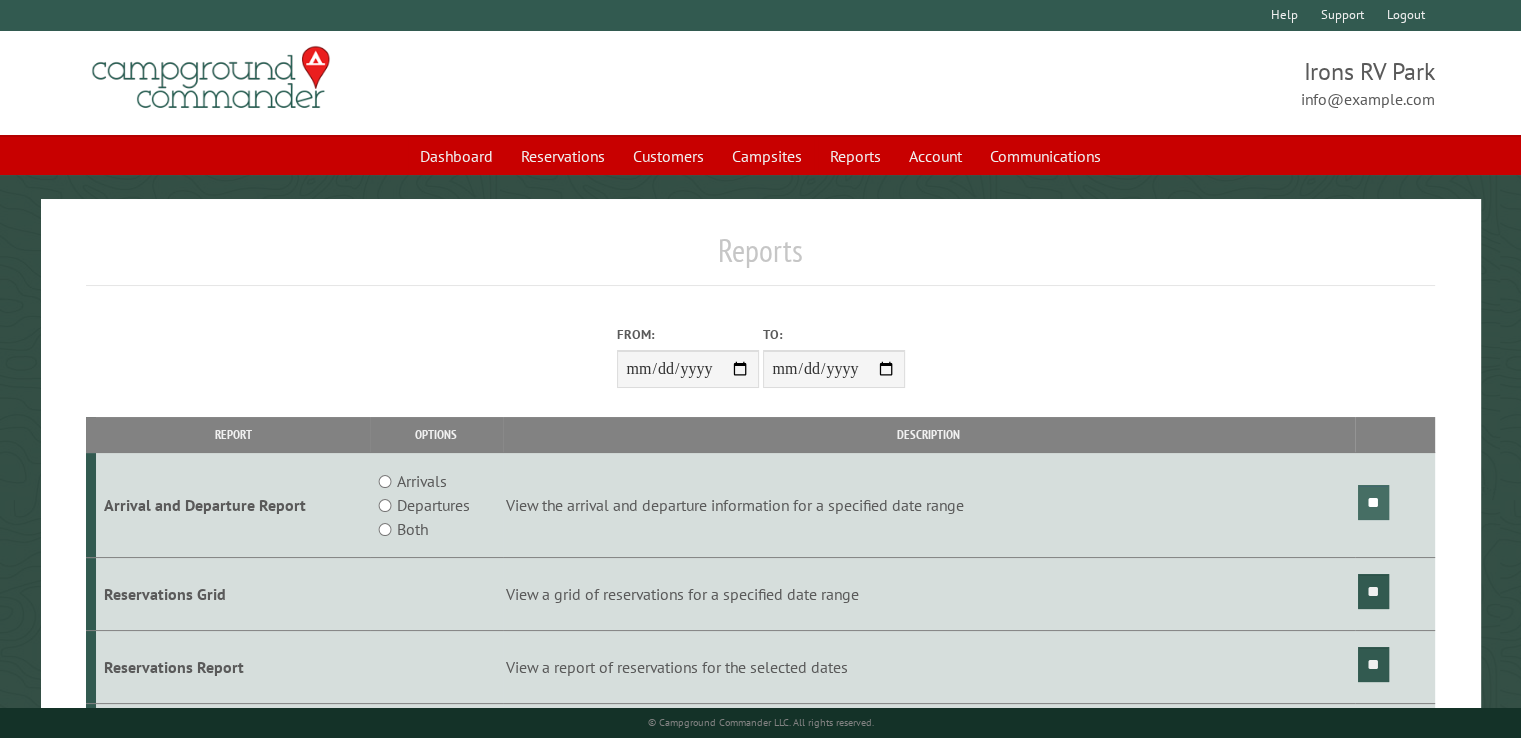 click on "**" at bounding box center [1373, 502] 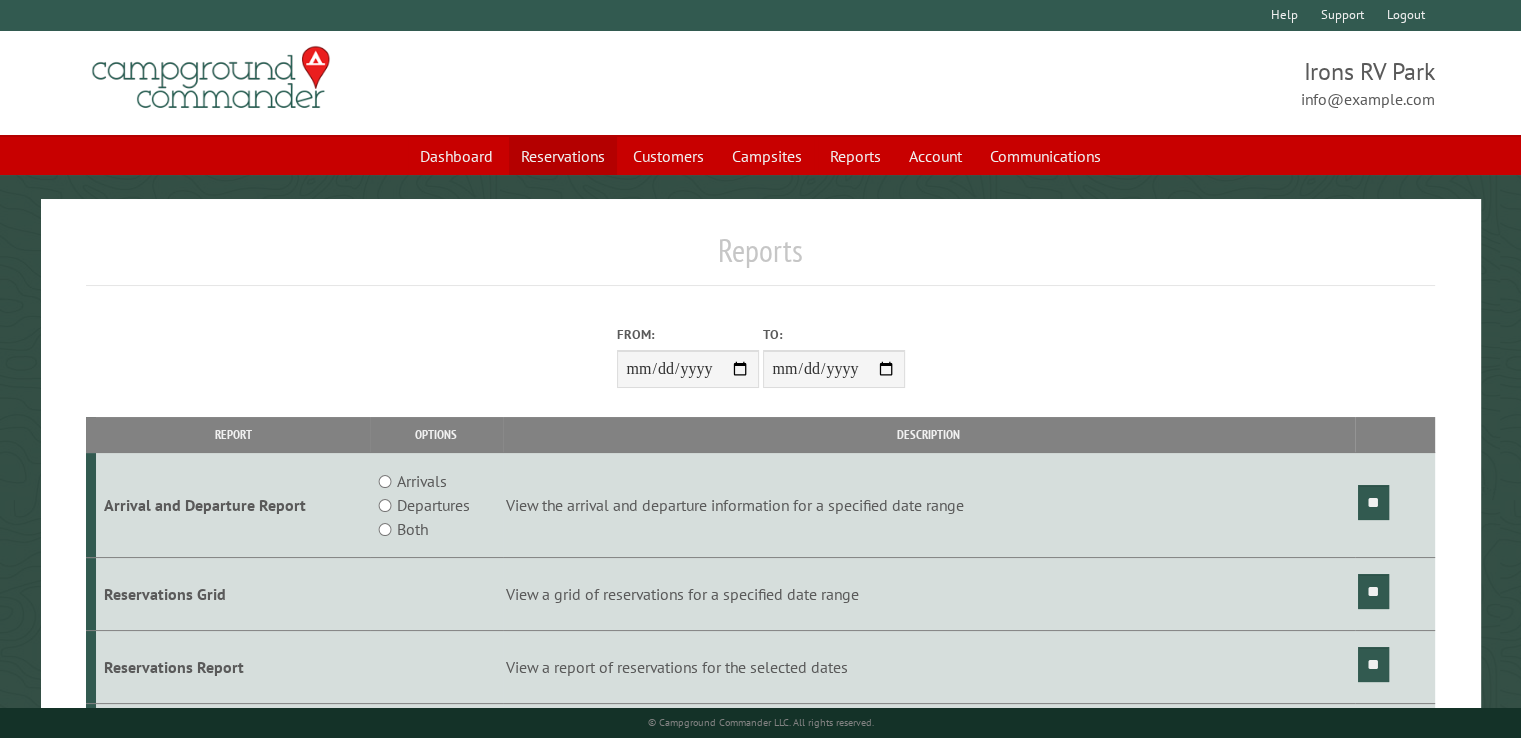 click on "Reservations" at bounding box center [563, 156] 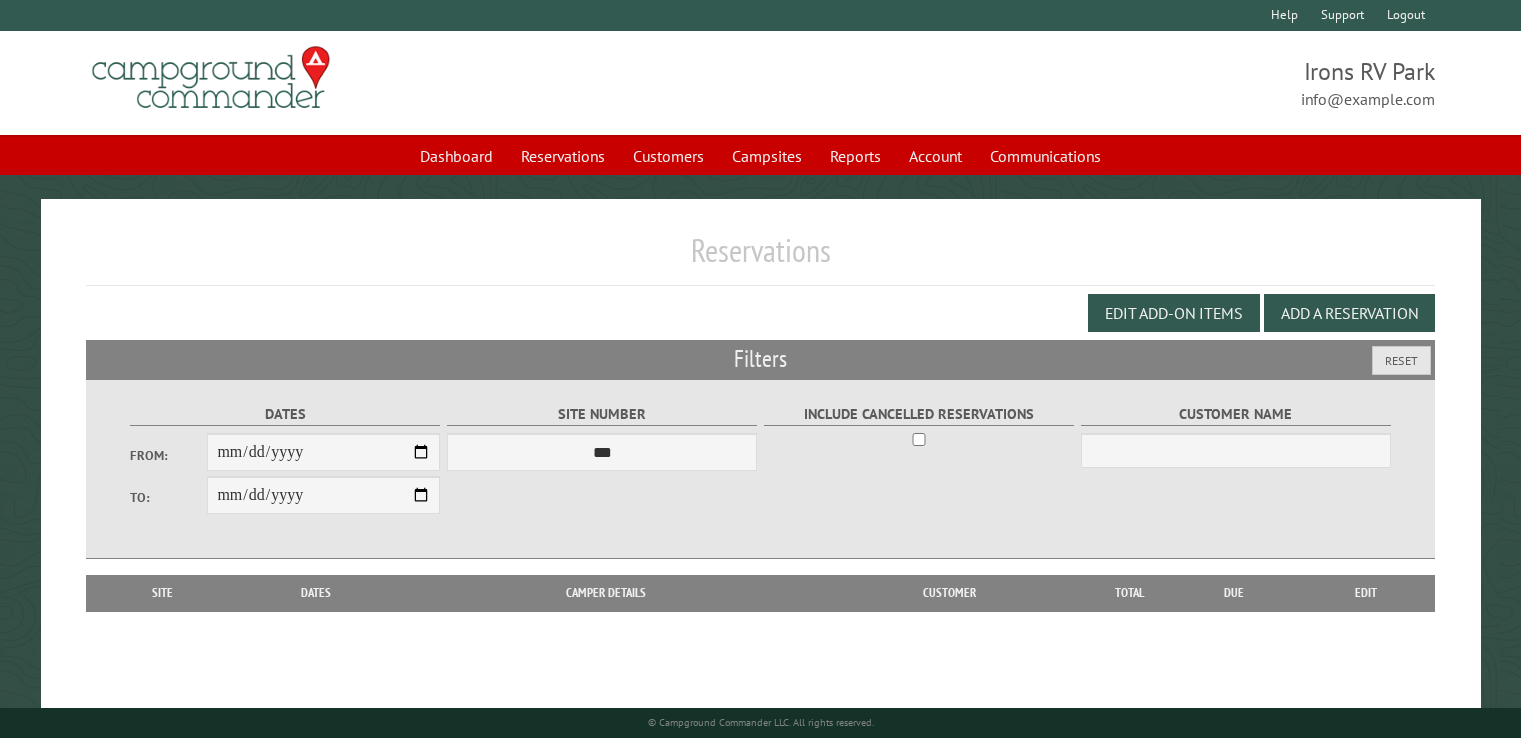 scroll, scrollTop: 0, scrollLeft: 0, axis: both 